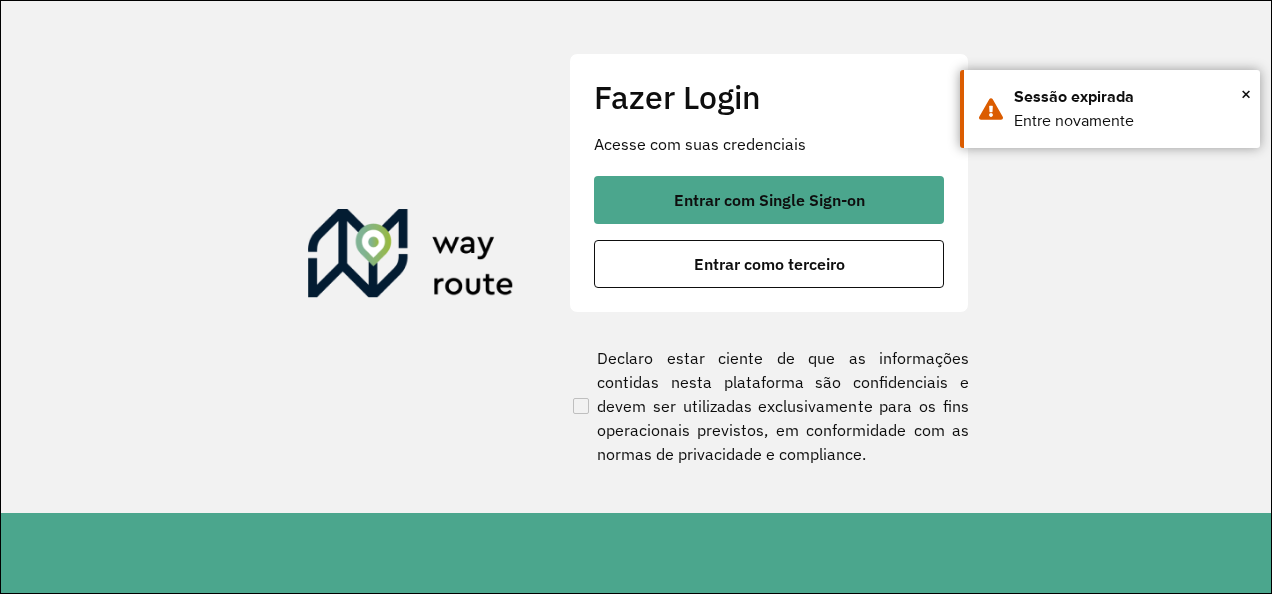 scroll, scrollTop: 0, scrollLeft: 0, axis: both 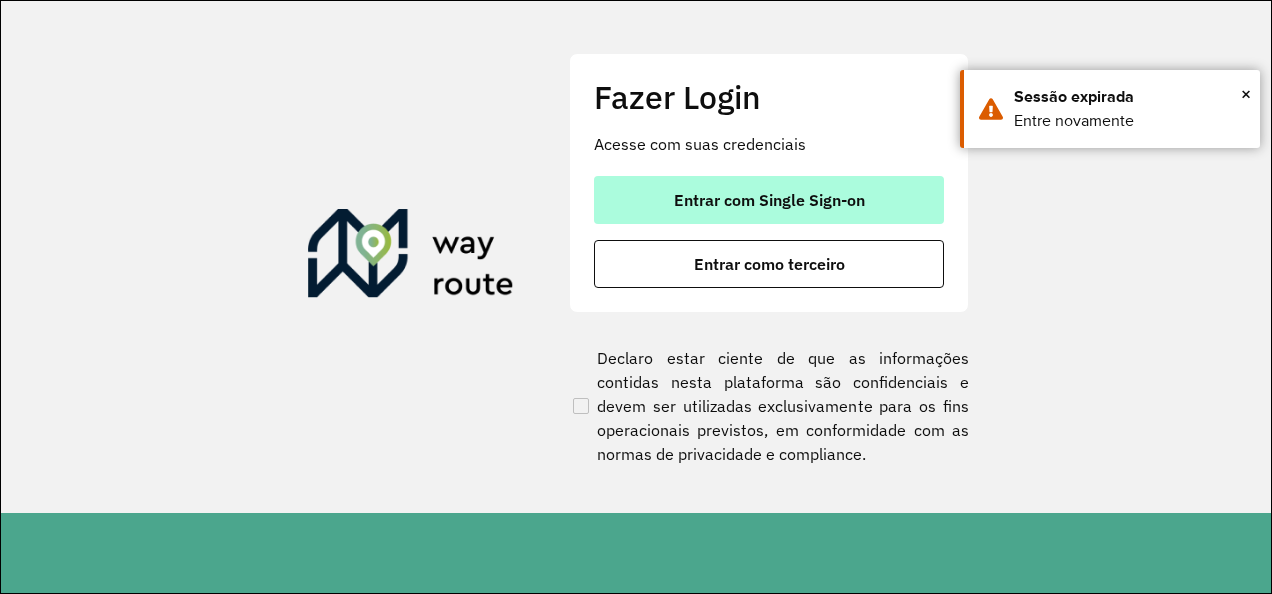 click on "Entrar com Single Sign-on" at bounding box center [769, 200] 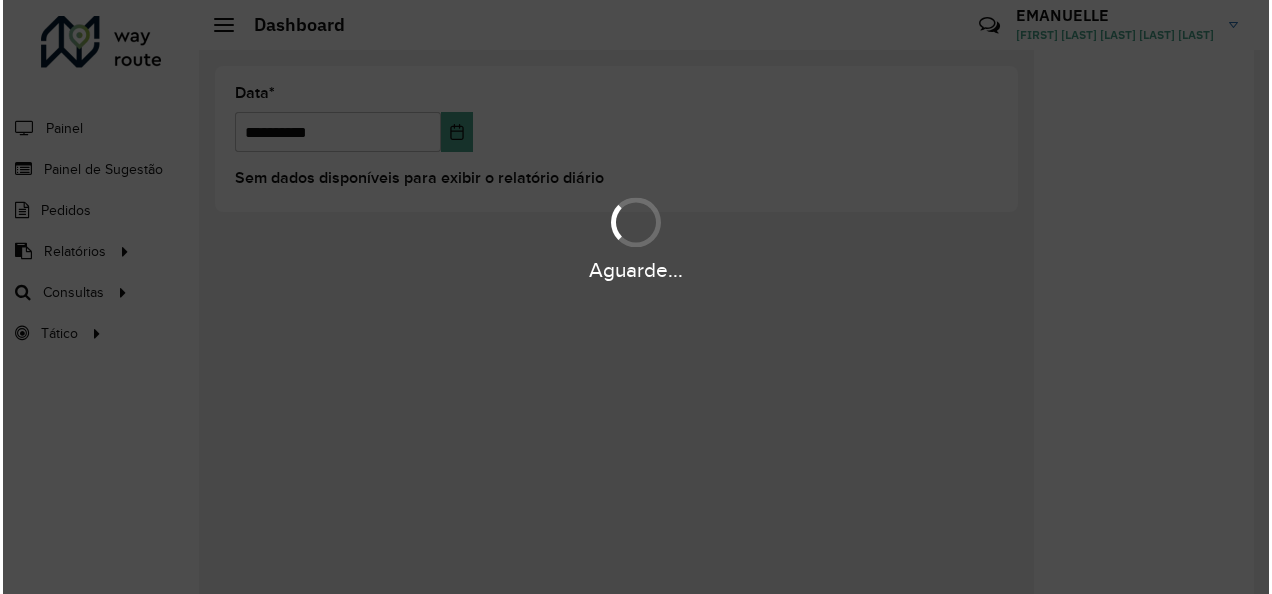scroll, scrollTop: 0, scrollLeft: 0, axis: both 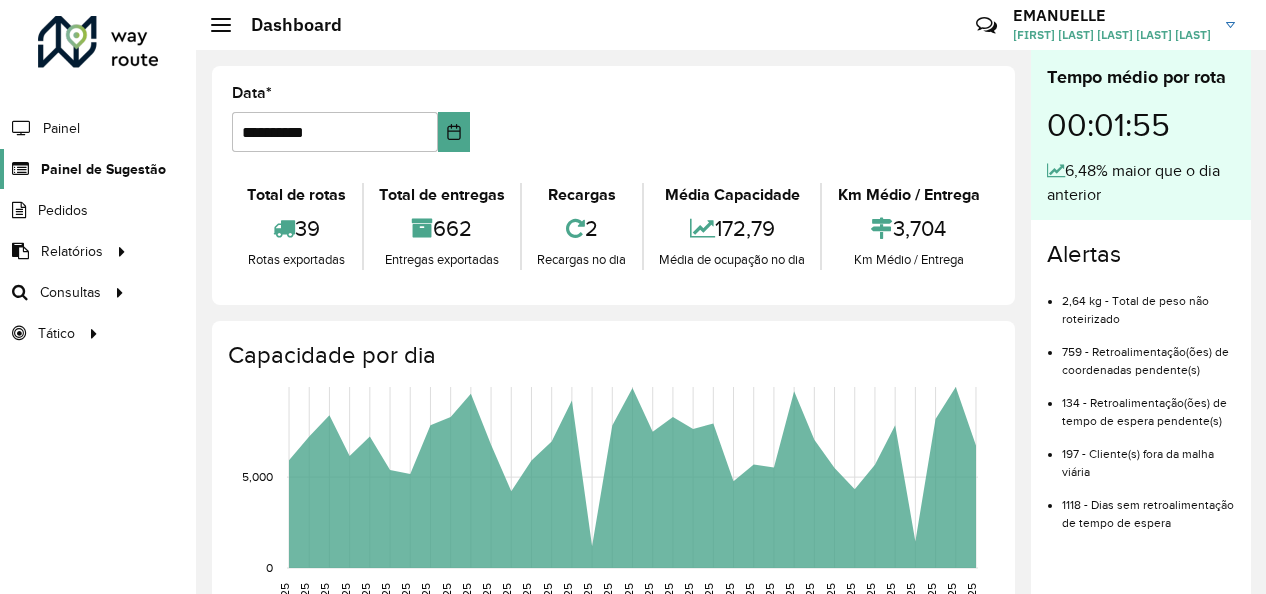 click on "Painel de Sugestão" 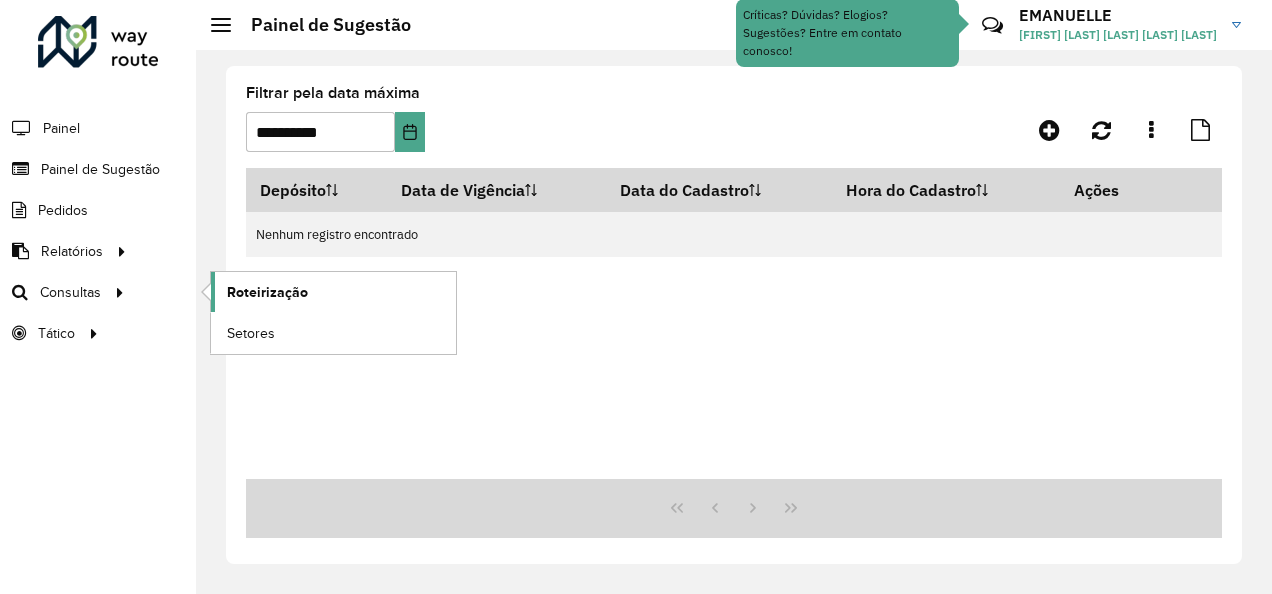 click on "Roteirização" 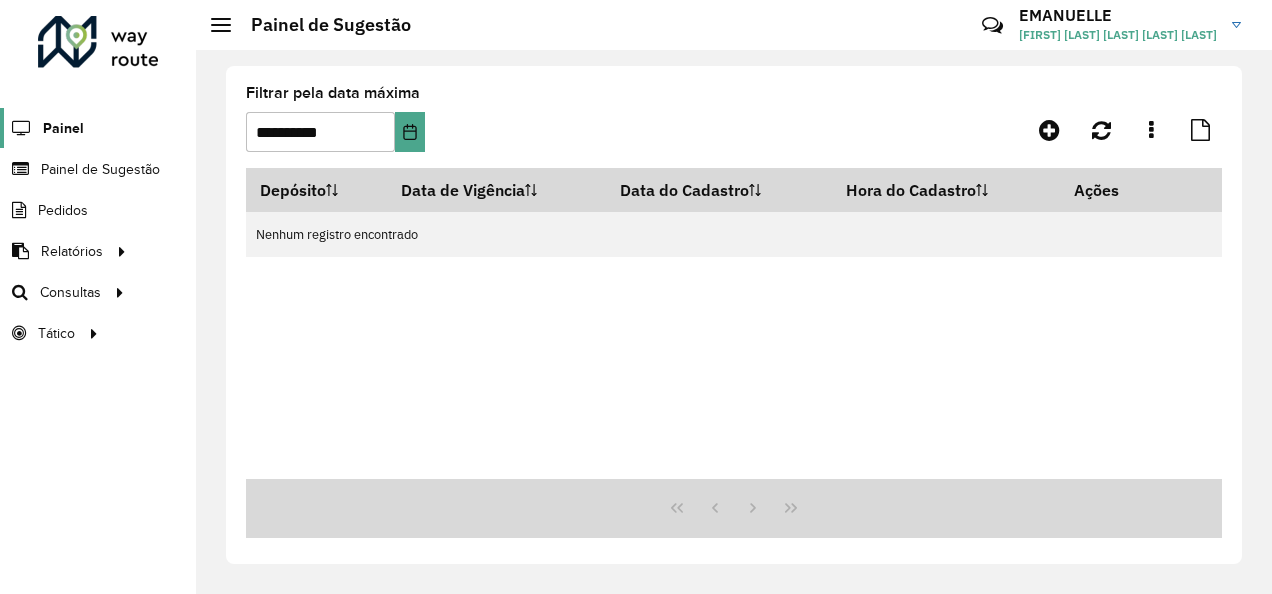 click on "Painel" 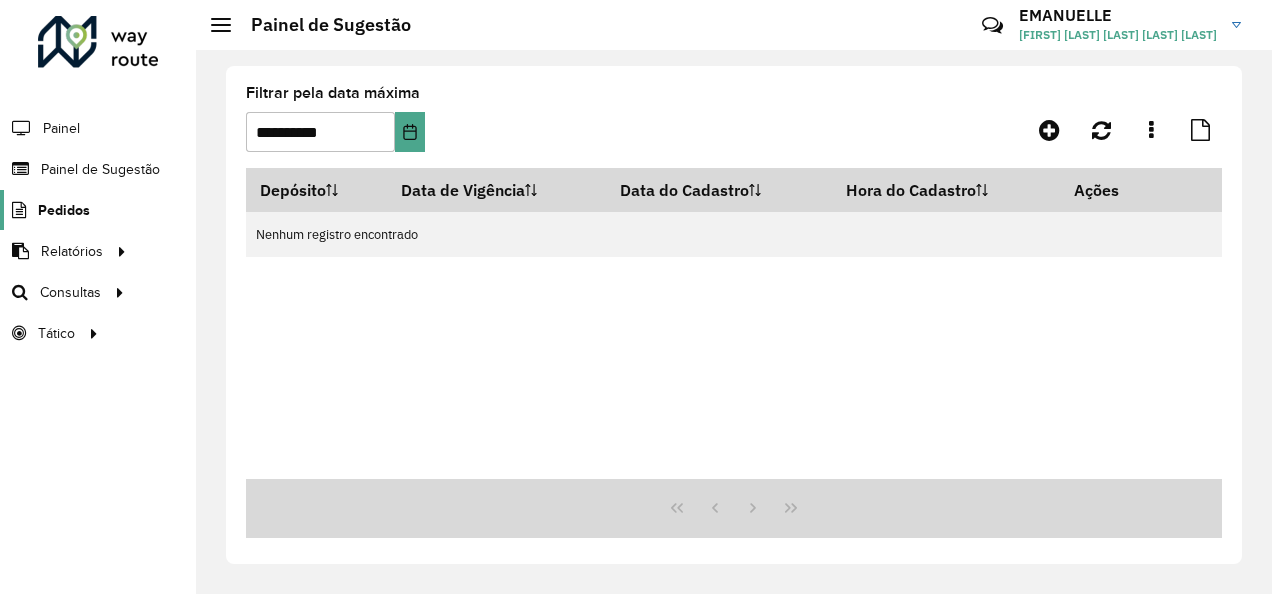 click on "Pedidos" 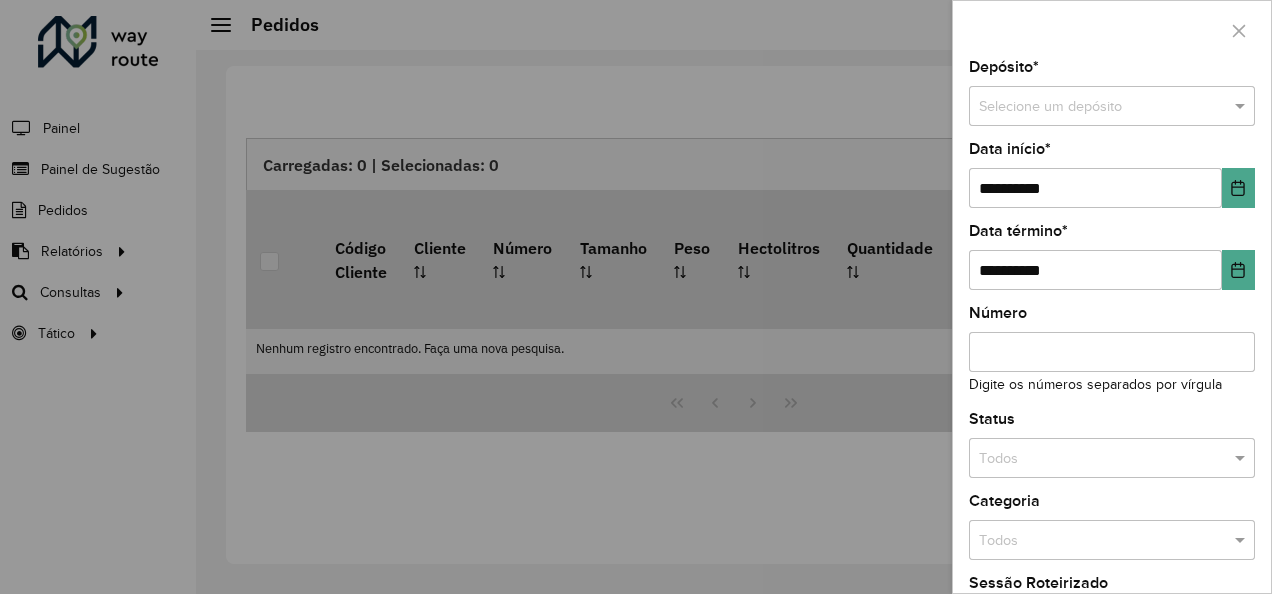 click at bounding box center (636, 297) 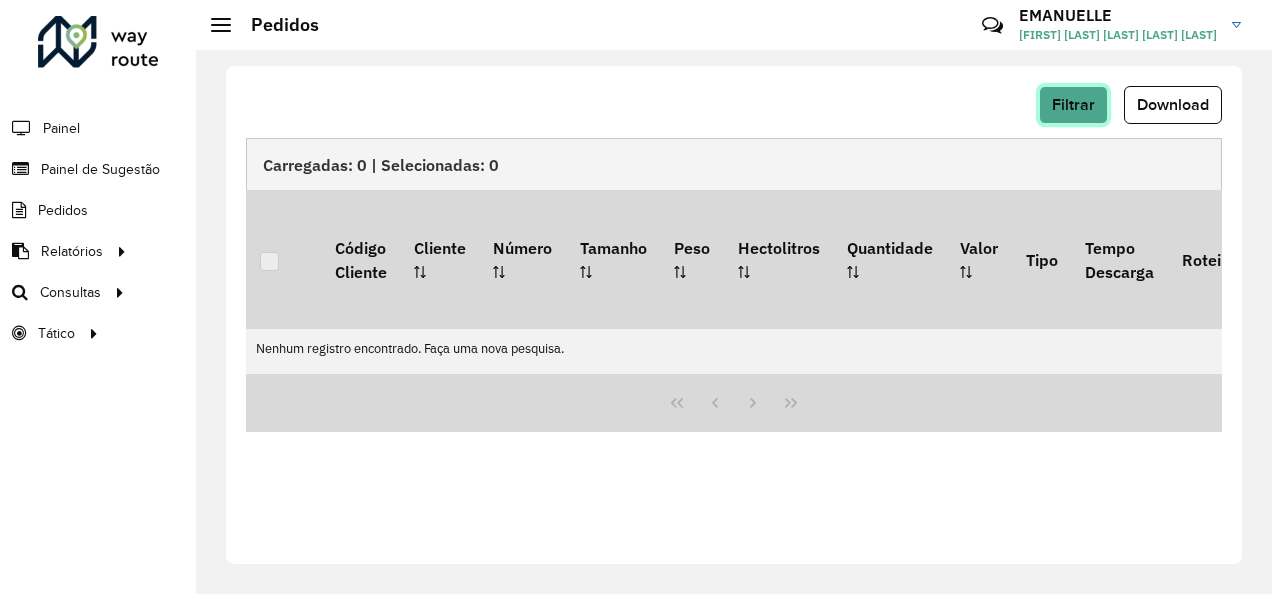 click on "Filtrar" 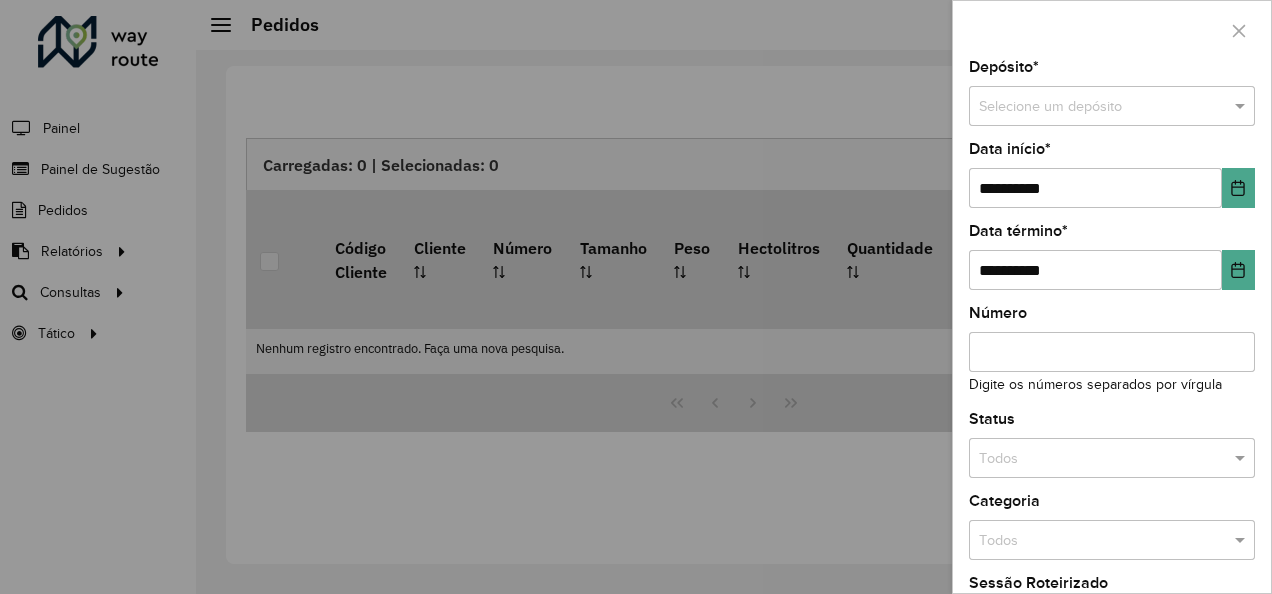 scroll, scrollTop: 154, scrollLeft: 0, axis: vertical 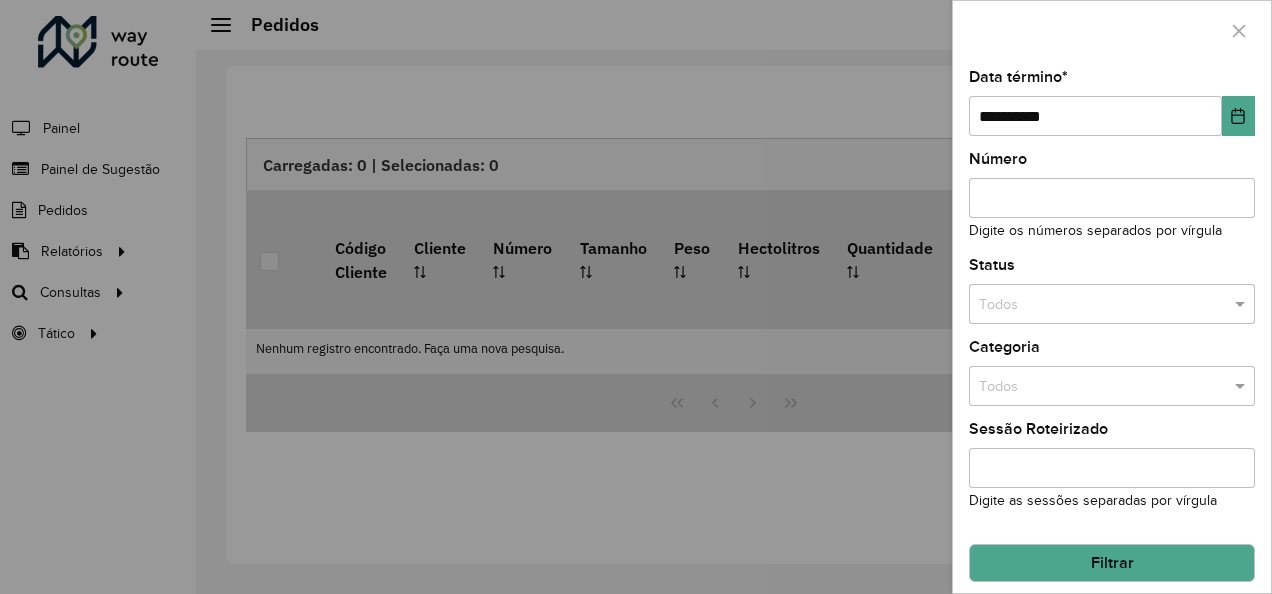 click on "Número" at bounding box center (1112, 198) 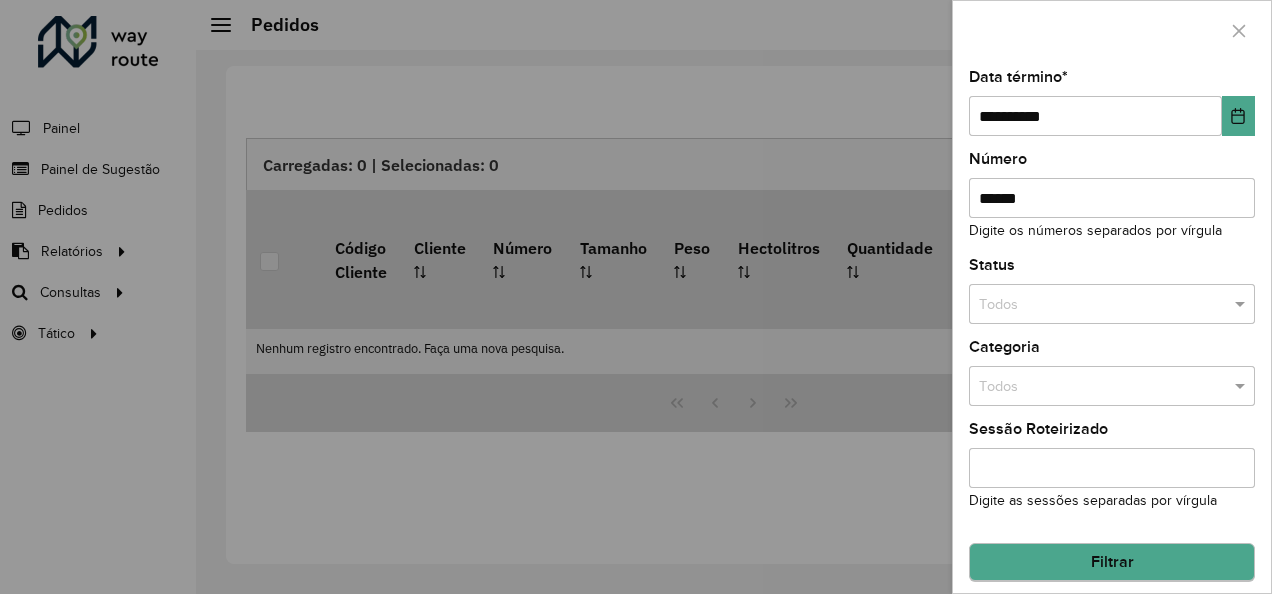 type on "******" 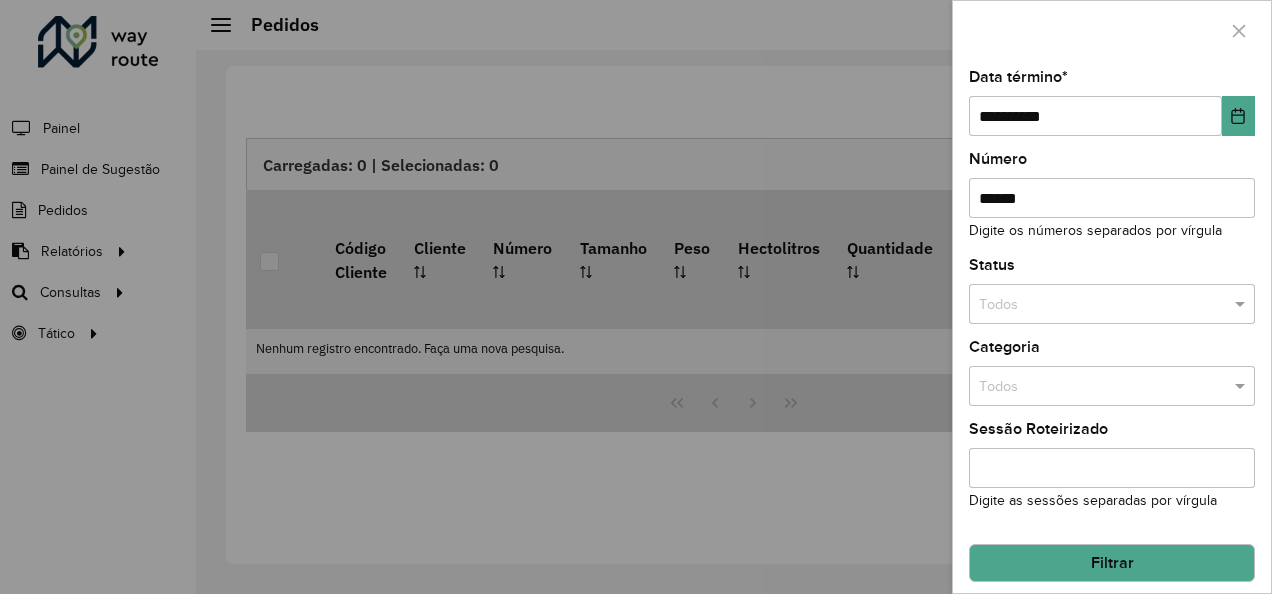click on "Filtrar" 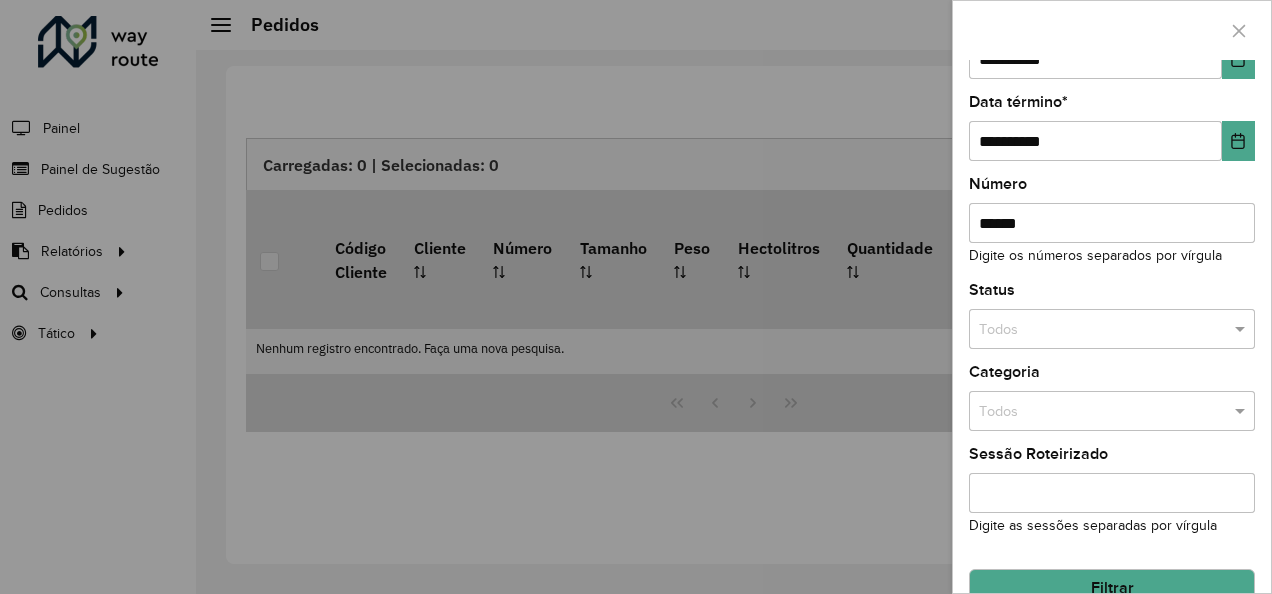 scroll, scrollTop: 179, scrollLeft: 0, axis: vertical 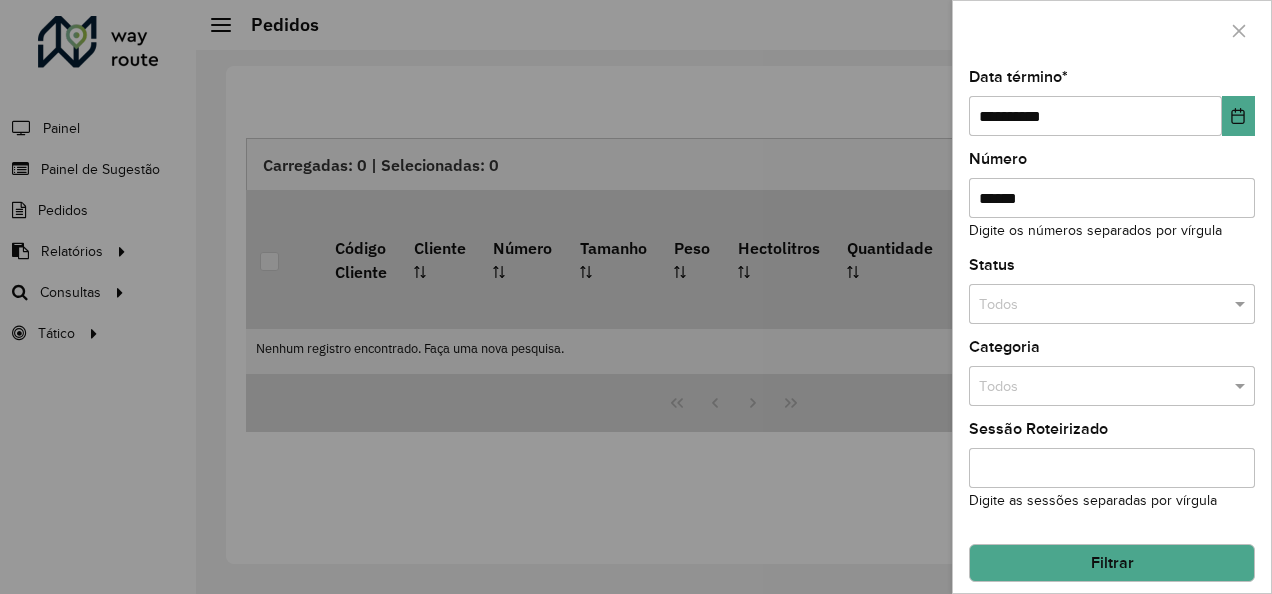 type 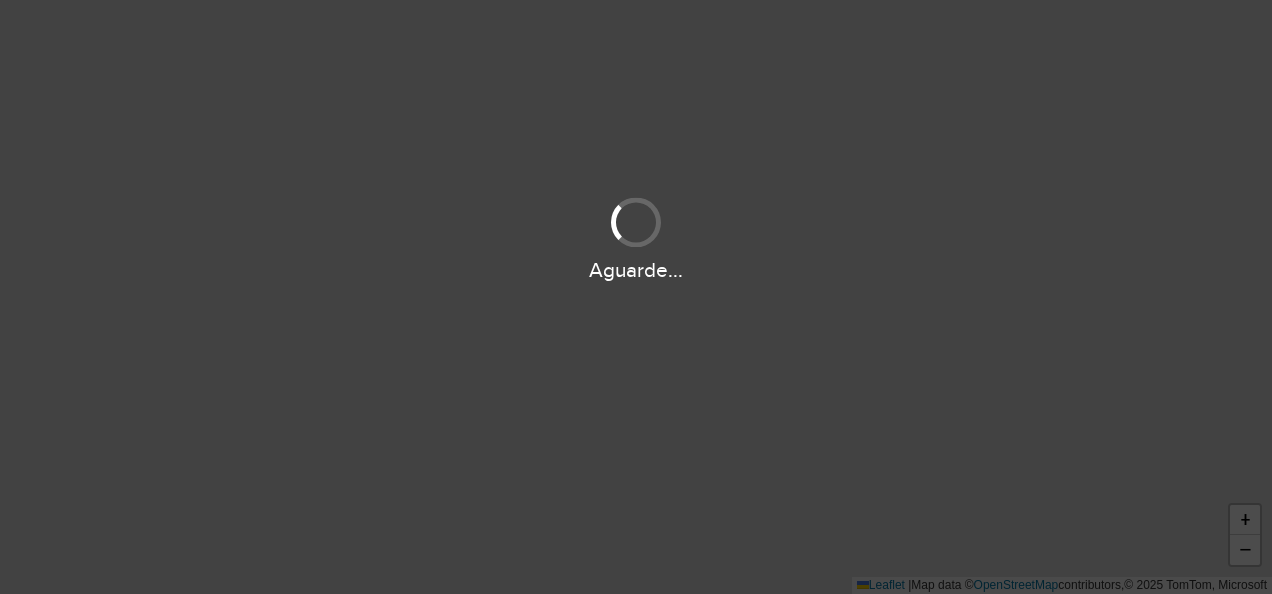 scroll, scrollTop: 0, scrollLeft: 0, axis: both 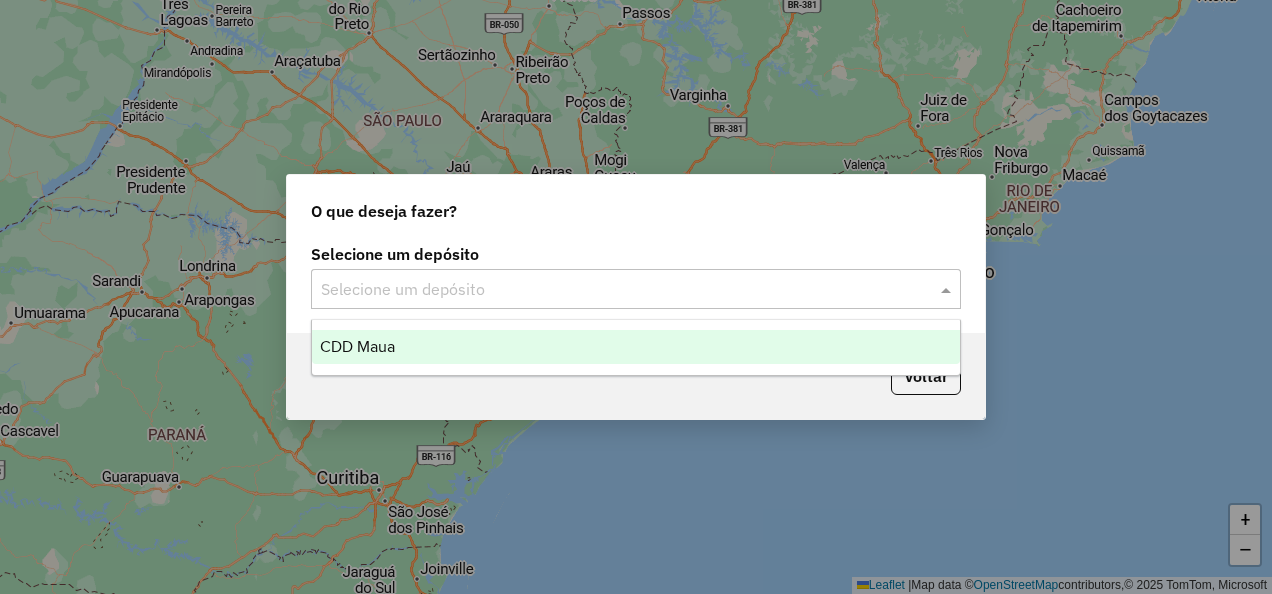 click 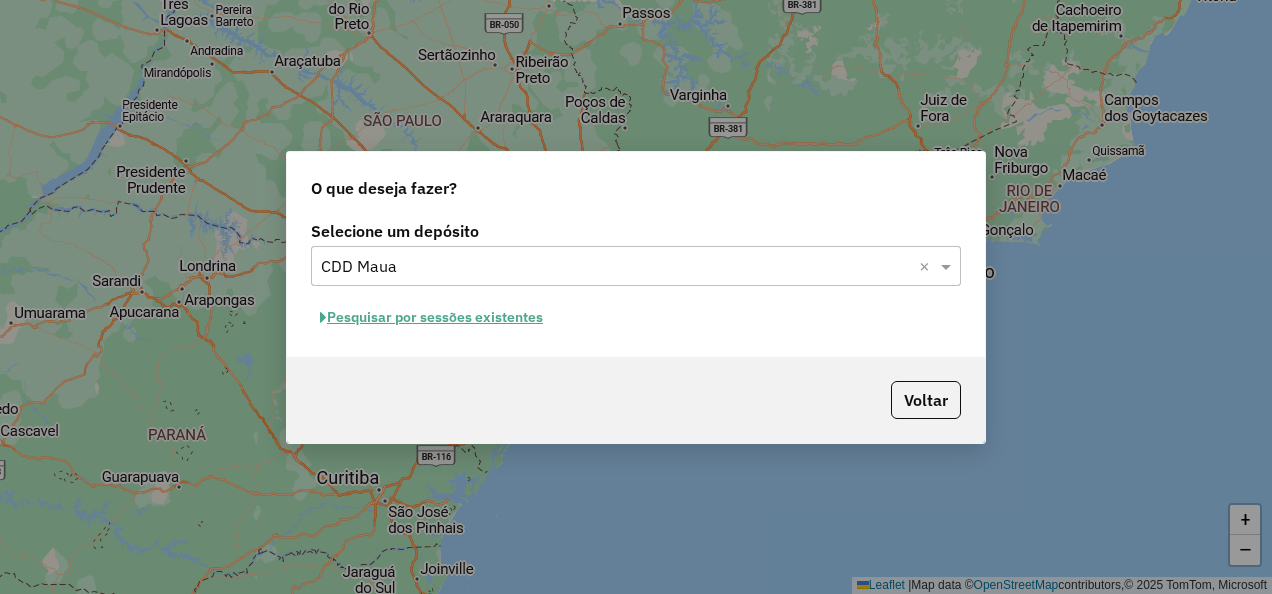 drag, startPoint x: 924, startPoint y: 403, endPoint x: 512, endPoint y: 323, distance: 419.69513 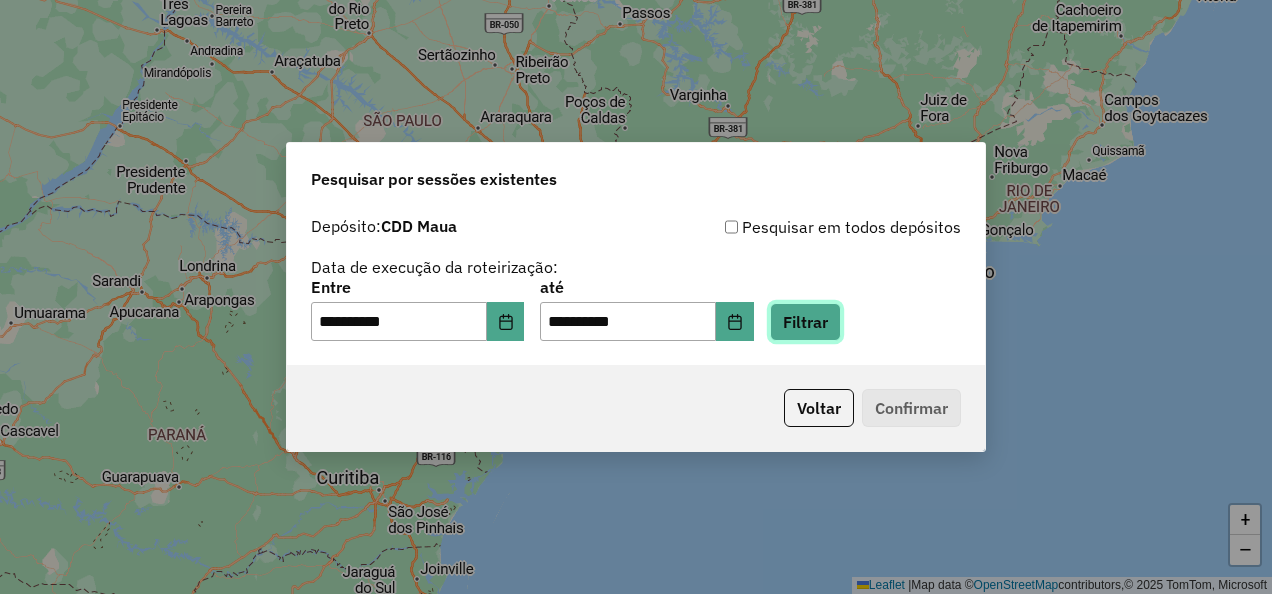 click on "Filtrar" 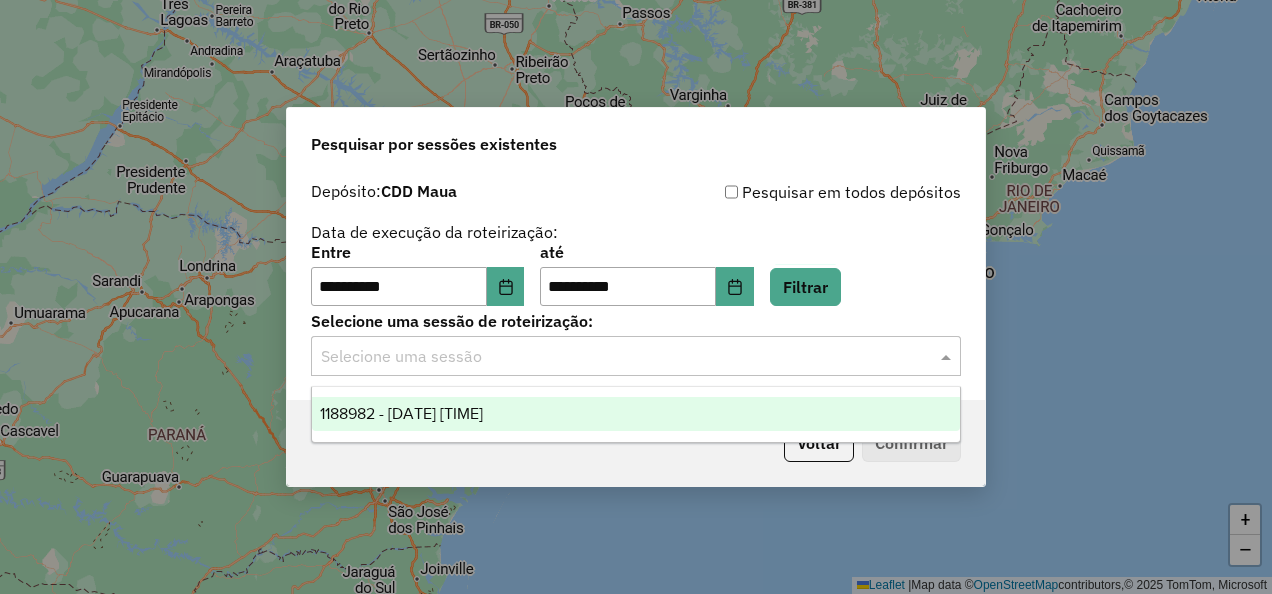 click 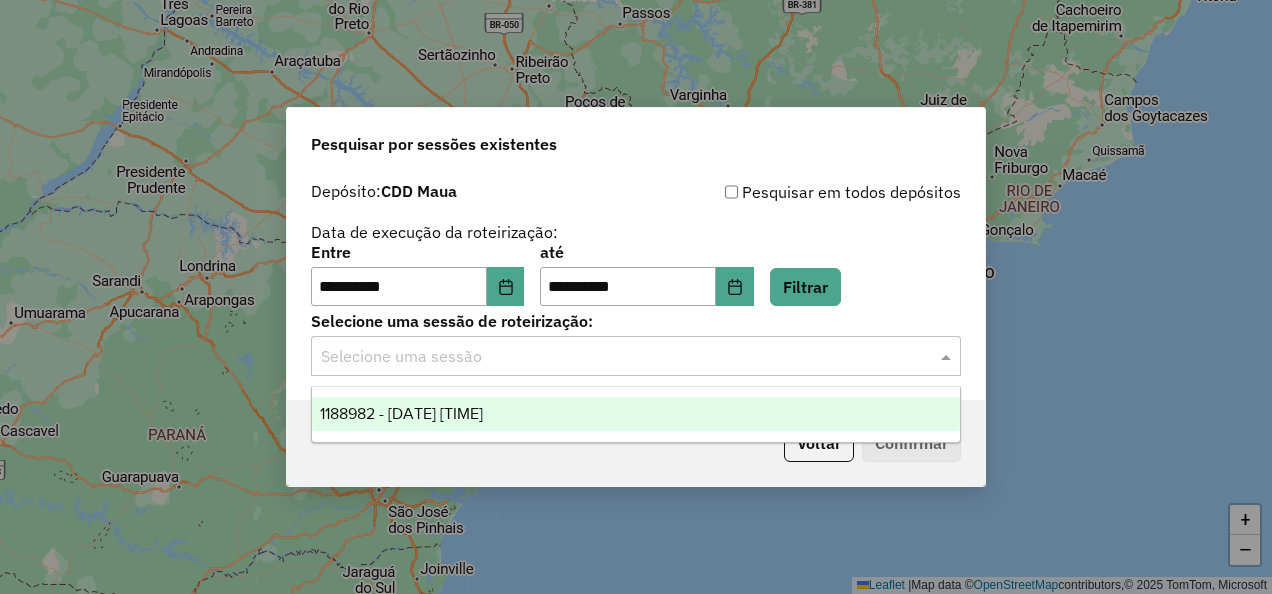 click on "1188982 - 12/07/2025 20:05" at bounding box center [401, 413] 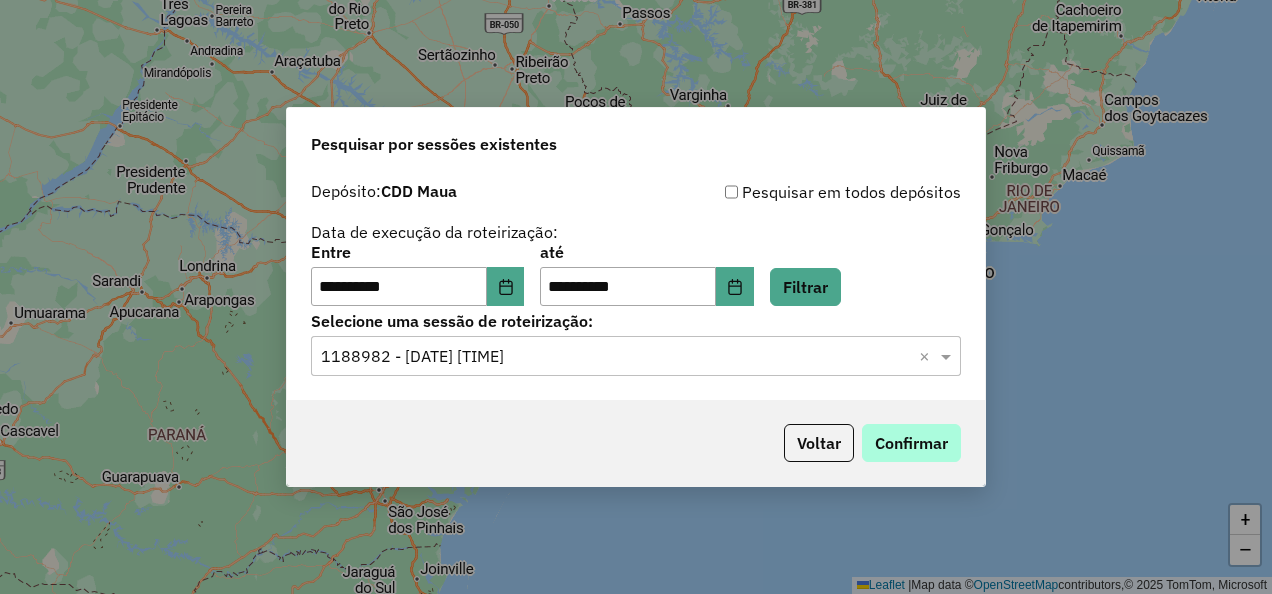 drag, startPoint x: 891, startPoint y: 466, endPoint x: 890, endPoint y: 452, distance: 14.035668 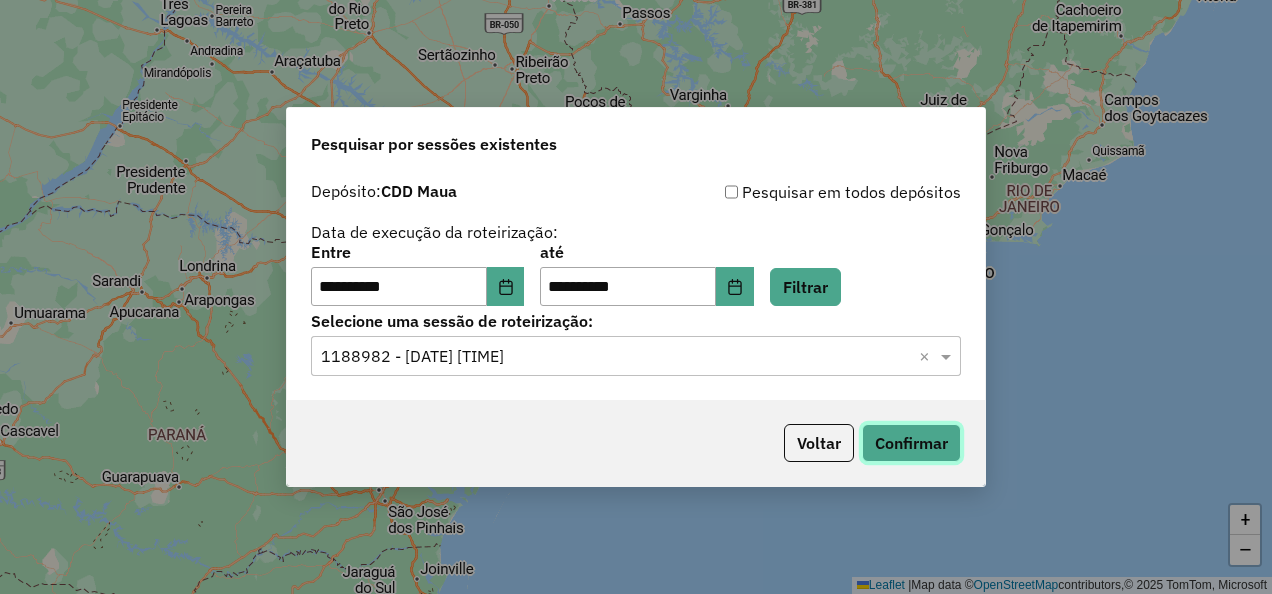 click on "Confirmar" 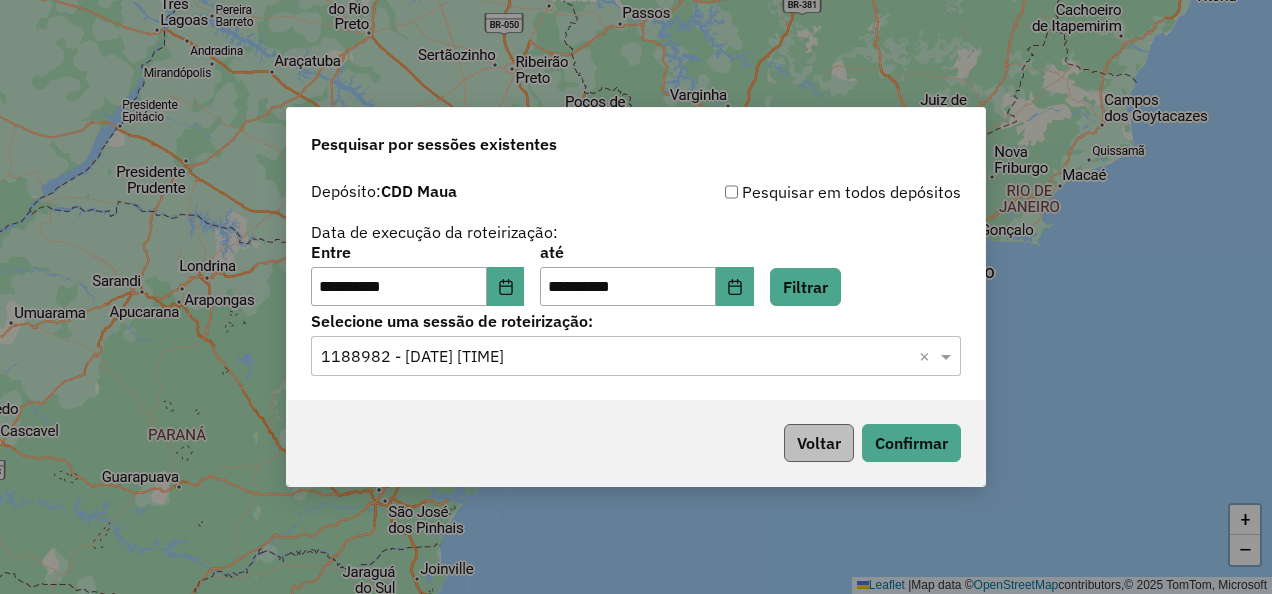drag, startPoint x: 855, startPoint y: 434, endPoint x: 823, endPoint y: 452, distance: 36.71512 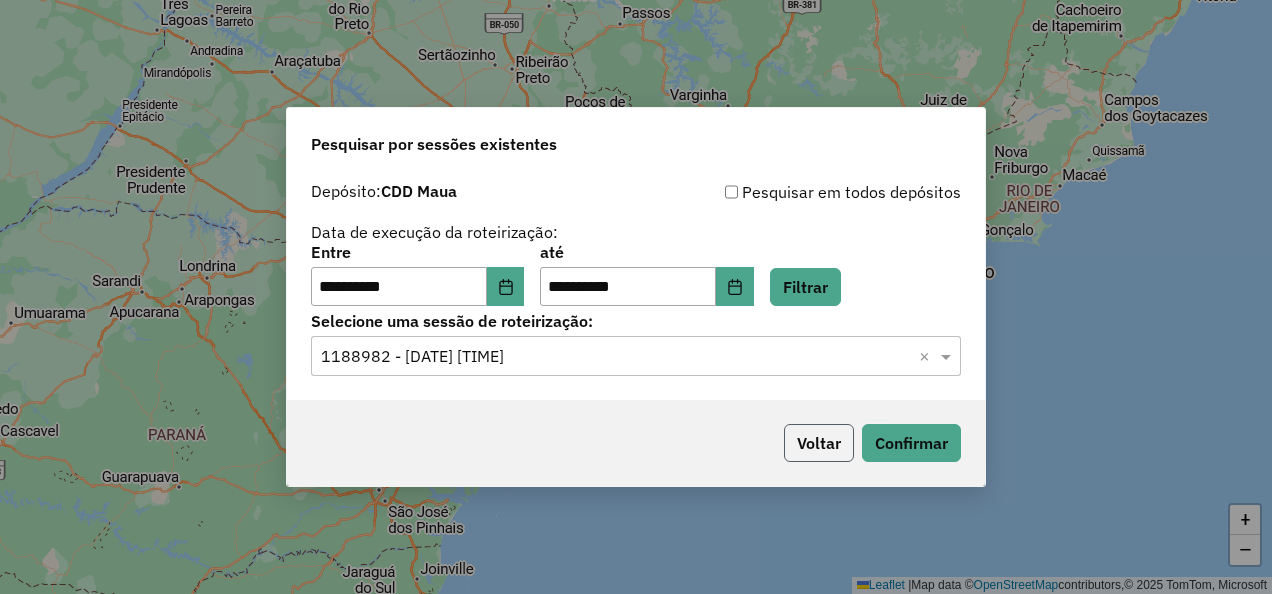 click on "Voltar" 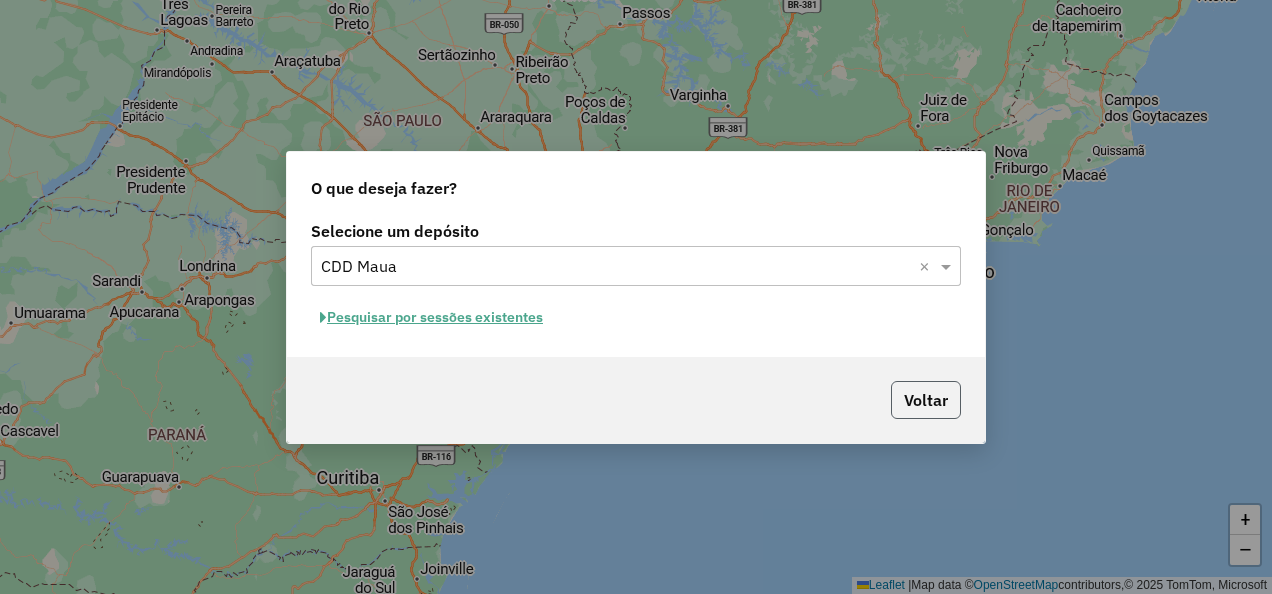 click on "Voltar" 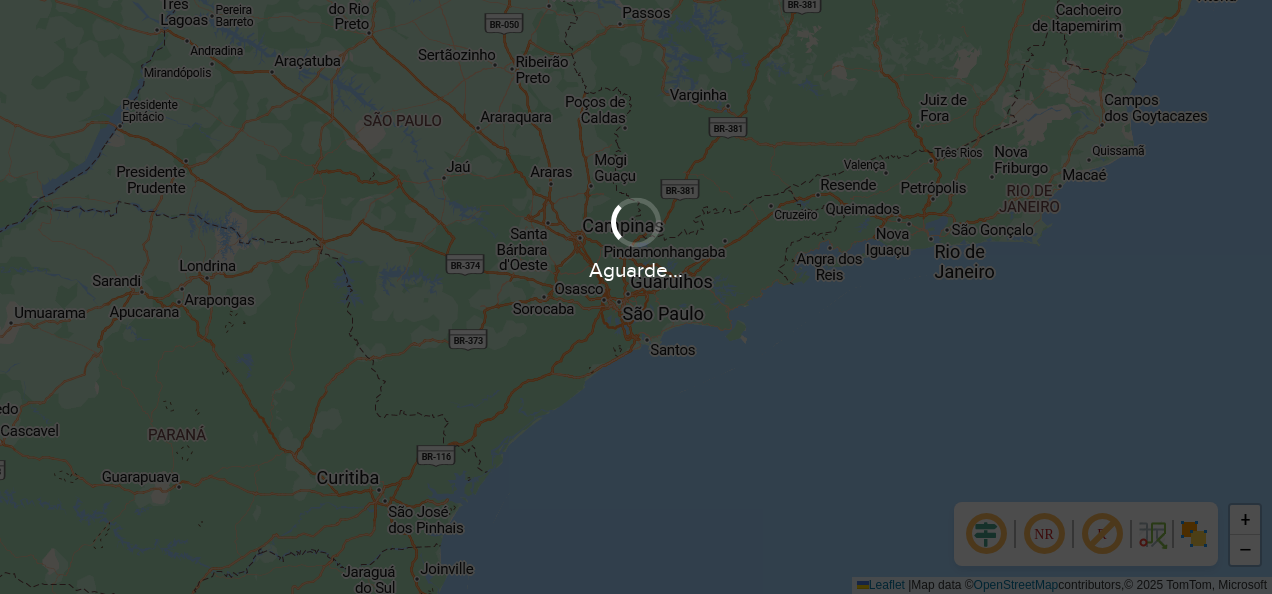 scroll, scrollTop: 0, scrollLeft: 0, axis: both 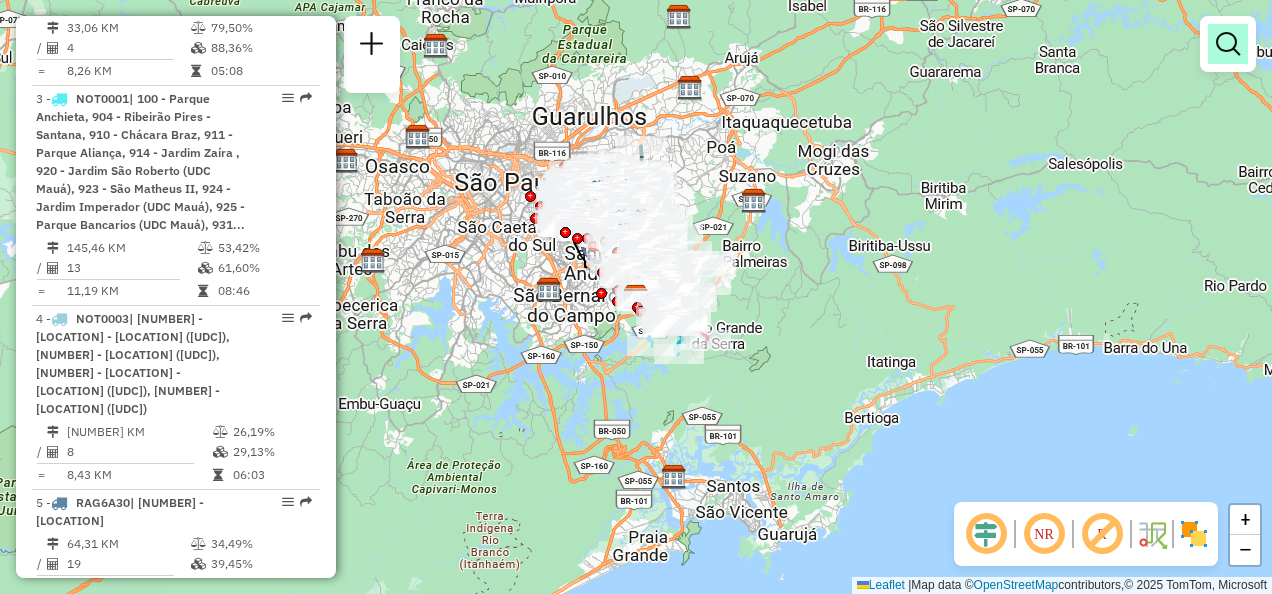 click at bounding box center (1228, 44) 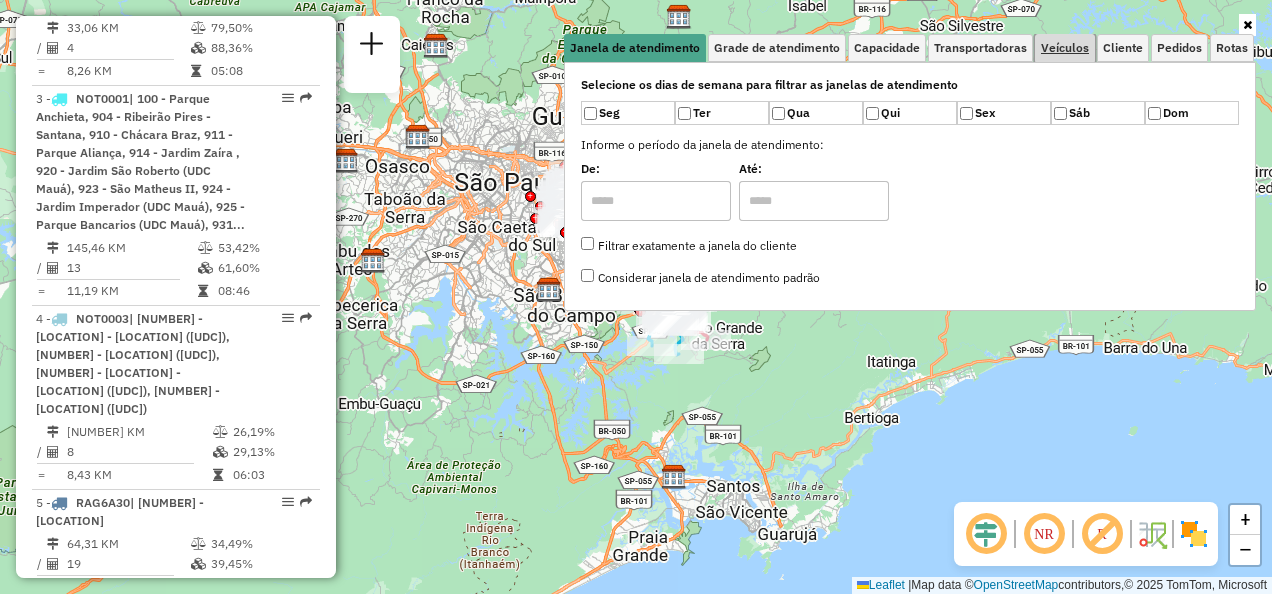 click on "Veículos" at bounding box center (1065, 48) 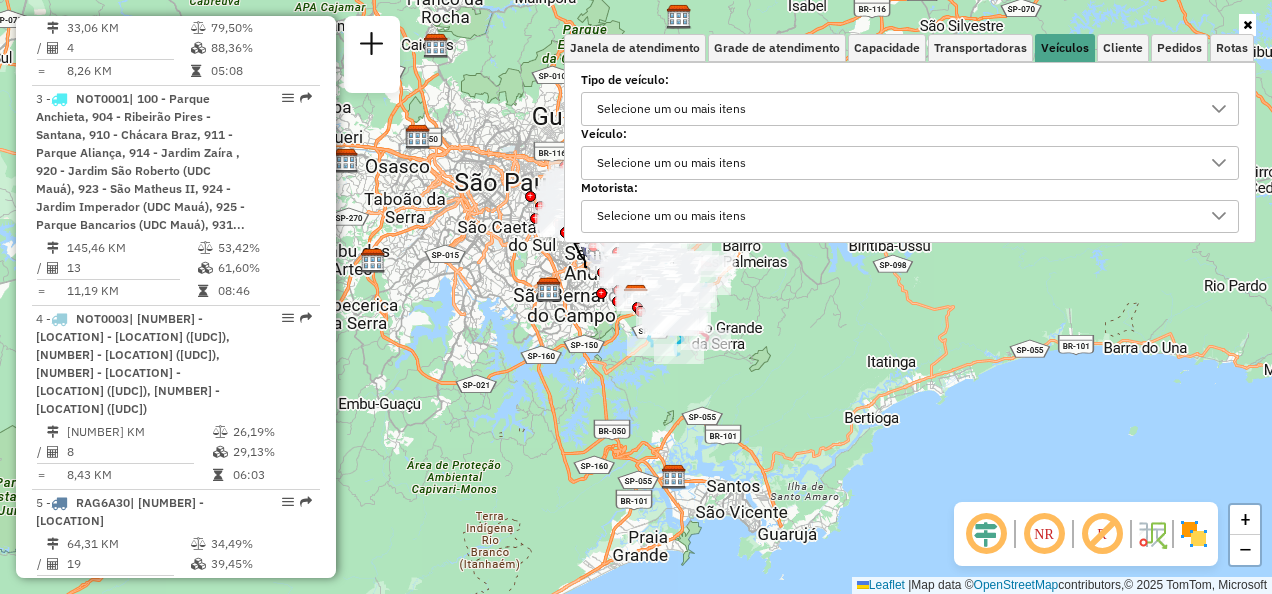 click on "Selecione um ou mais itens" at bounding box center [671, 109] 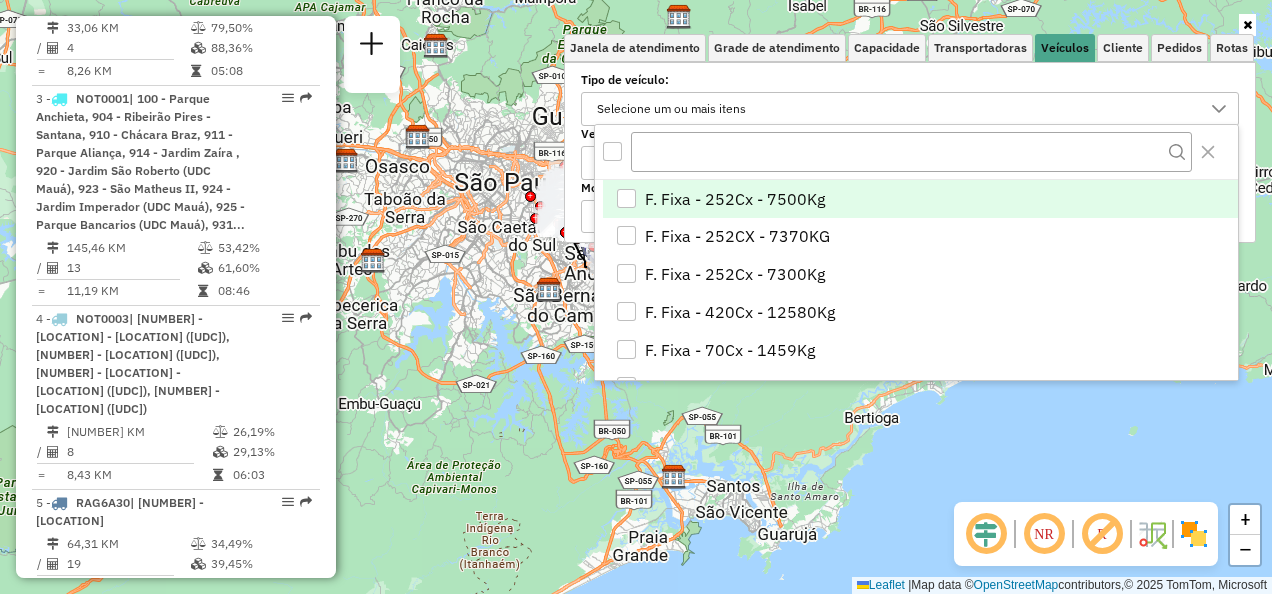 scroll, scrollTop: 12, scrollLeft: 68, axis: both 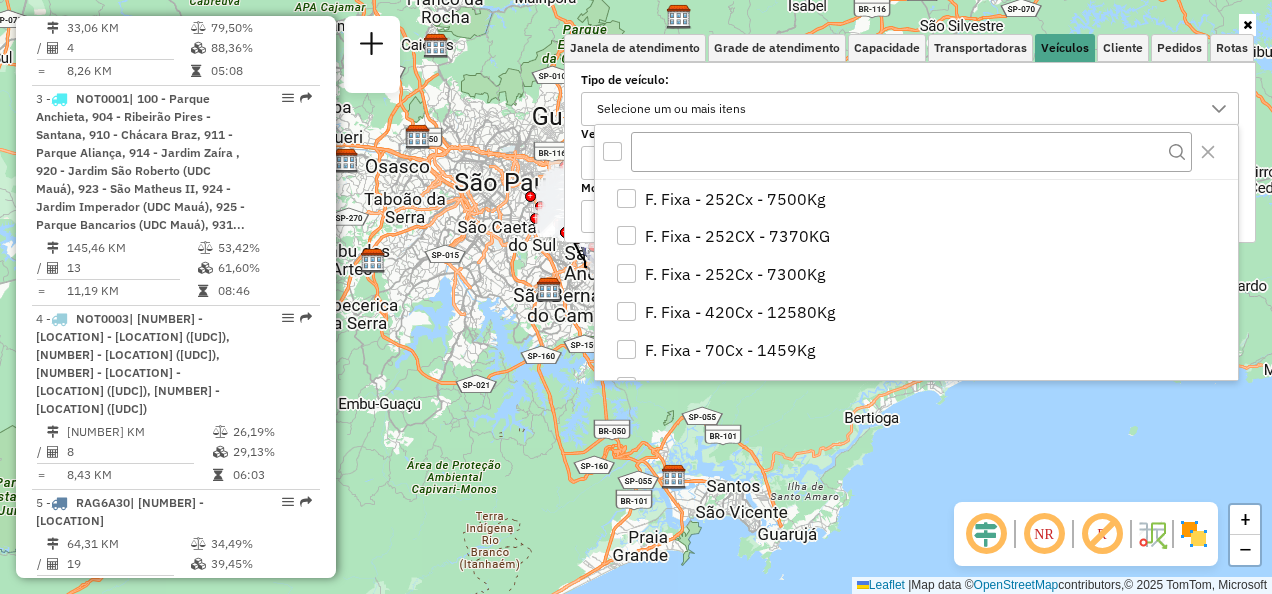 click on "Selecione um ou mais itens" at bounding box center [671, 109] 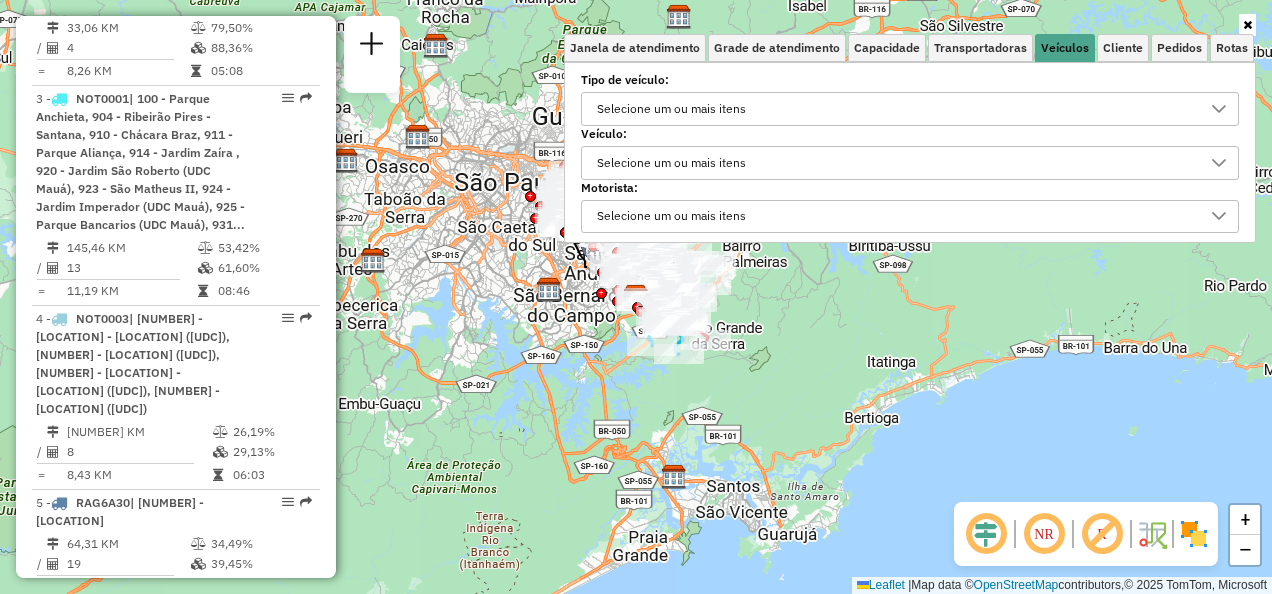 click at bounding box center (1247, 25) 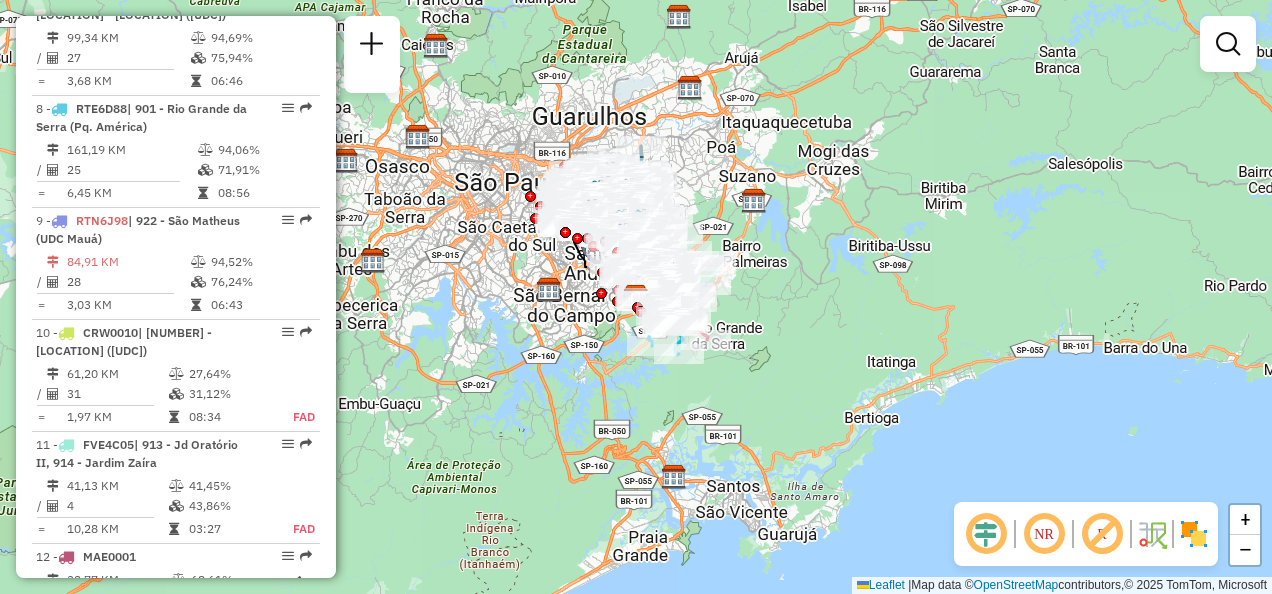 scroll, scrollTop: 1760, scrollLeft: 0, axis: vertical 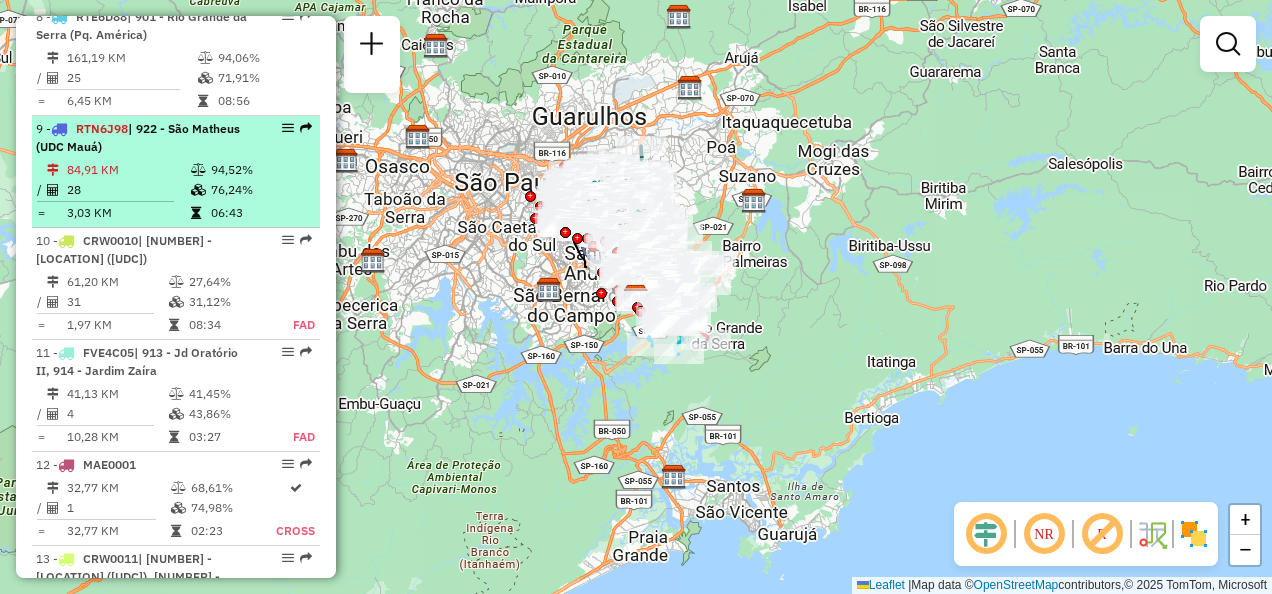 select on "**********" 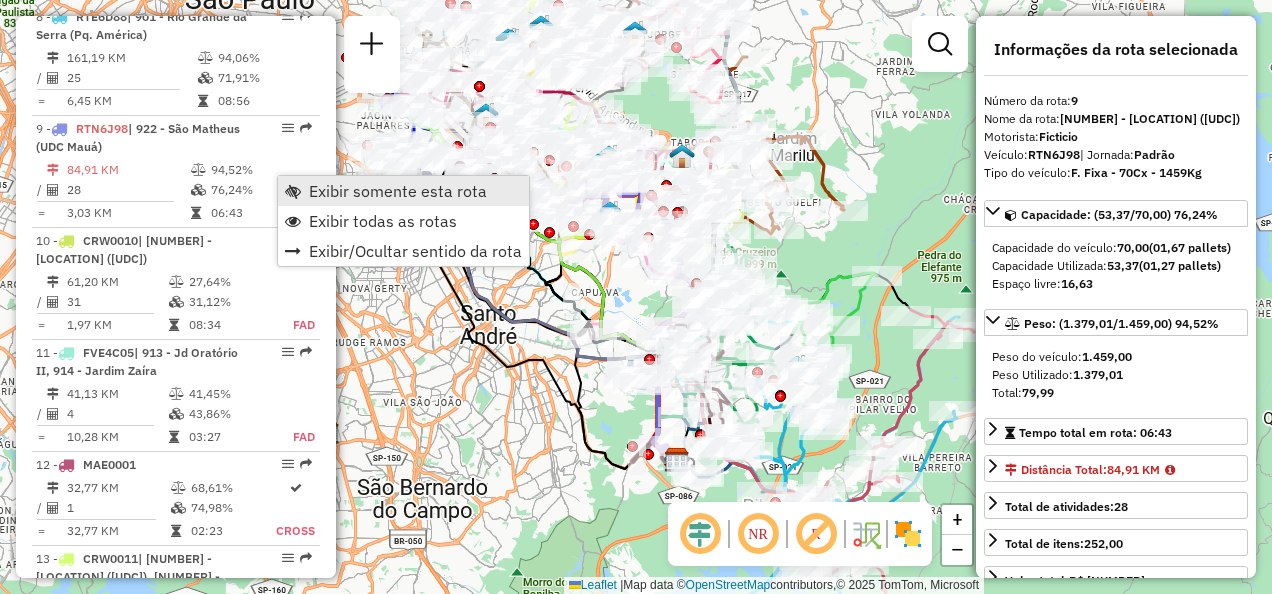 click on "Exibir somente esta rota" at bounding box center [398, 191] 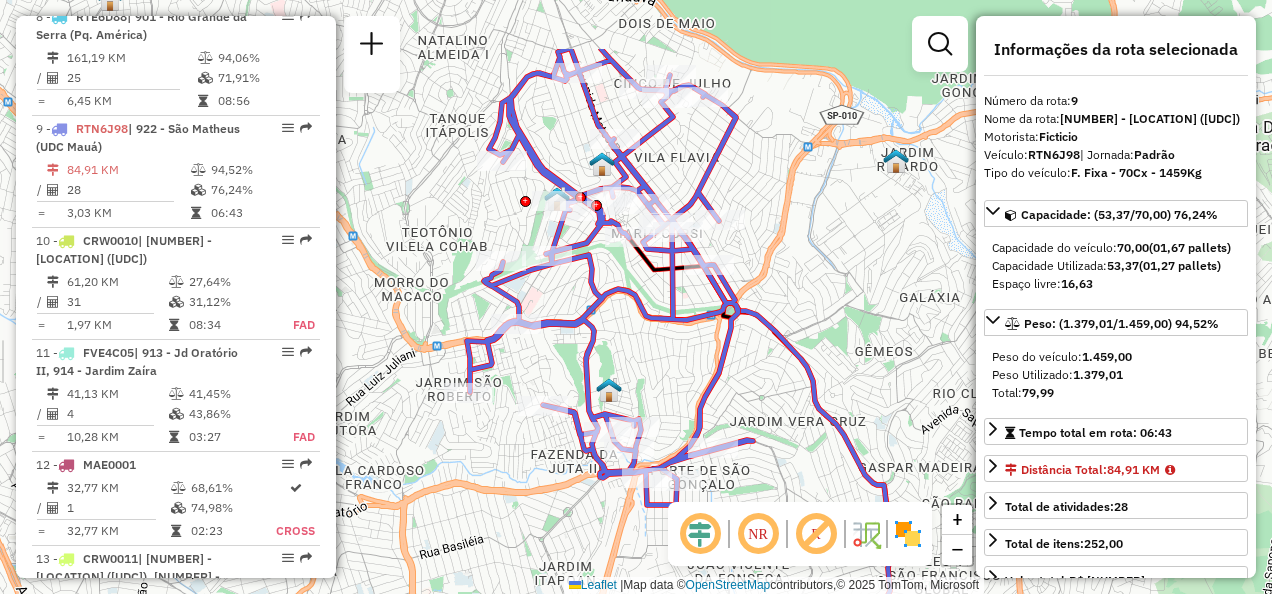drag, startPoint x: 657, startPoint y: 203, endPoint x: 426, endPoint y: 310, distance: 254.57808 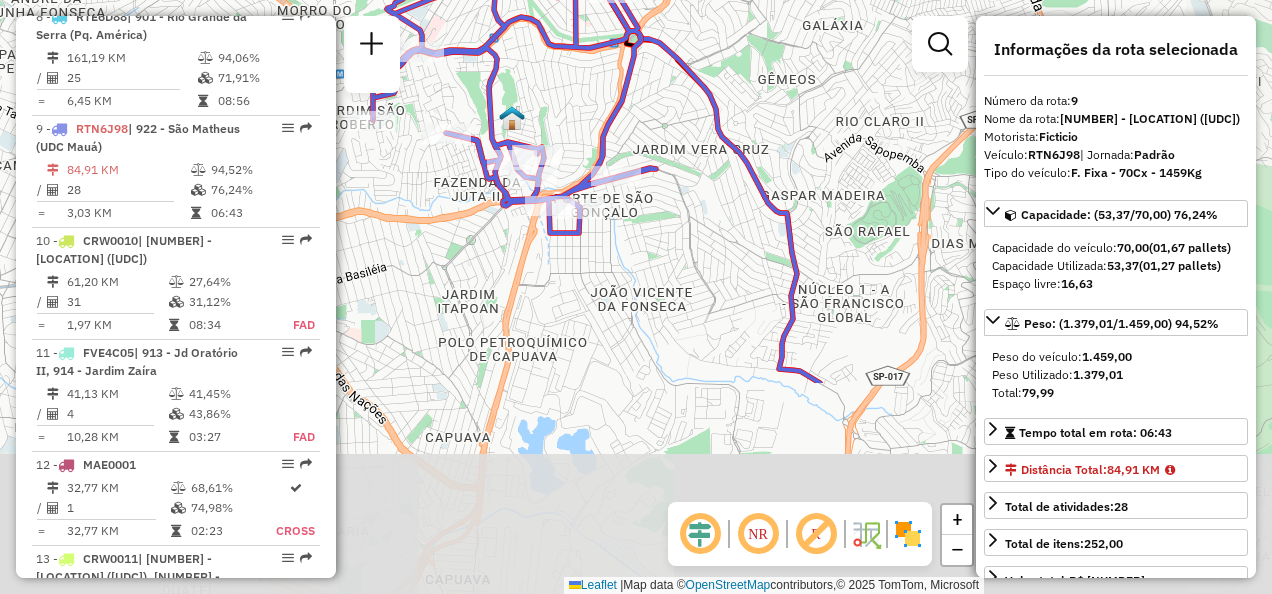 drag, startPoint x: 782, startPoint y: 291, endPoint x: 684, endPoint y: 20, distance: 288.1753 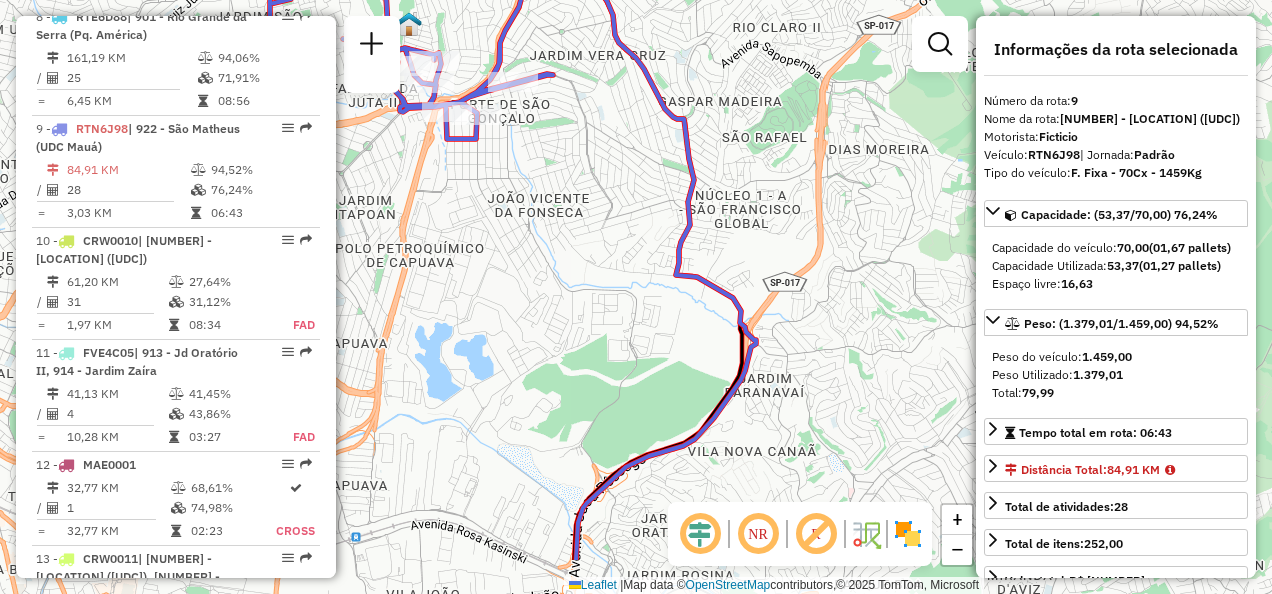 drag, startPoint x: 684, startPoint y: 20, endPoint x: 582, endPoint y: -74, distance: 138.70833 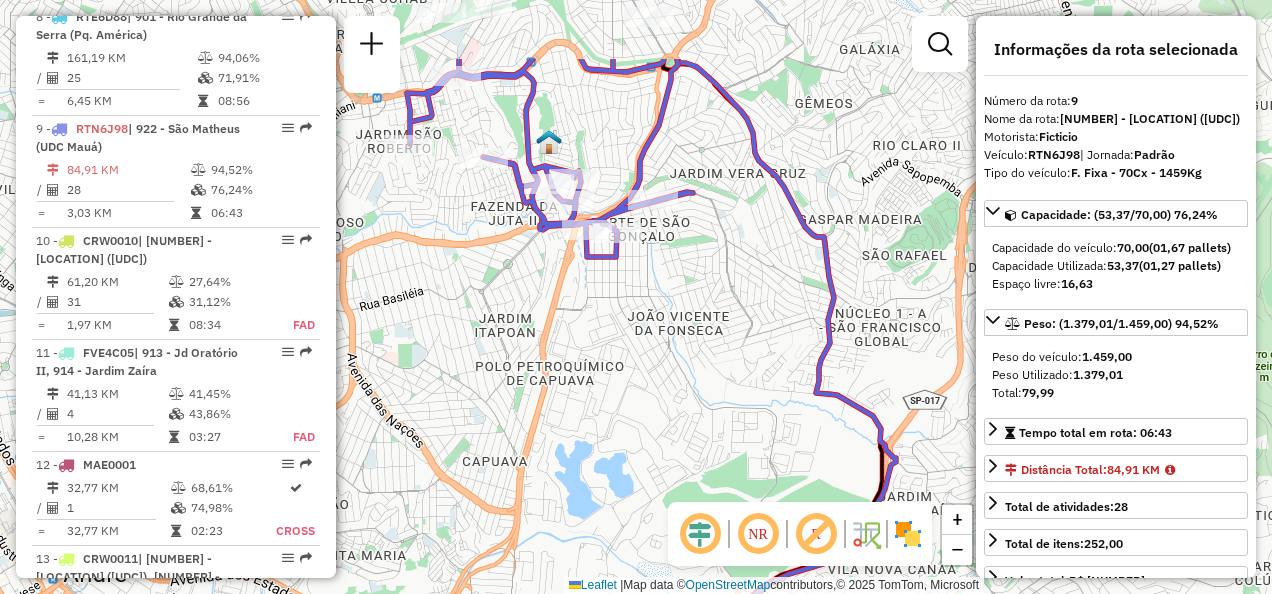 drag, startPoint x: 600, startPoint y: 422, endPoint x: 745, endPoint y: 562, distance: 201.55644 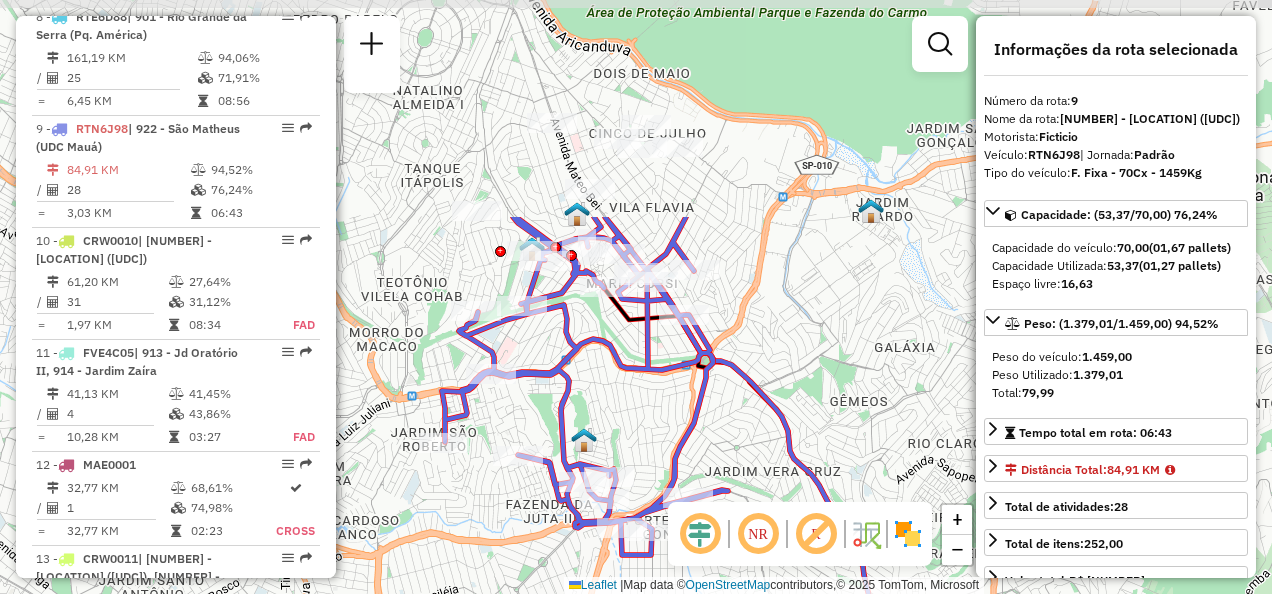 drag, startPoint x: 739, startPoint y: 276, endPoint x: 747, endPoint y: 502, distance: 226.14156 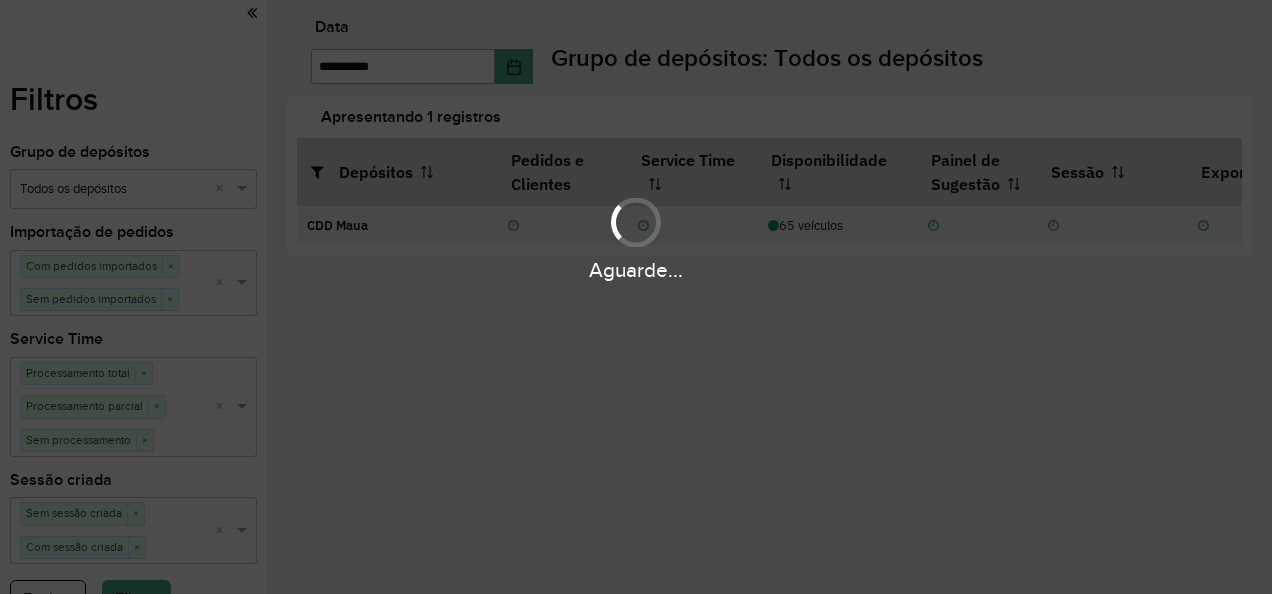 scroll, scrollTop: 0, scrollLeft: 0, axis: both 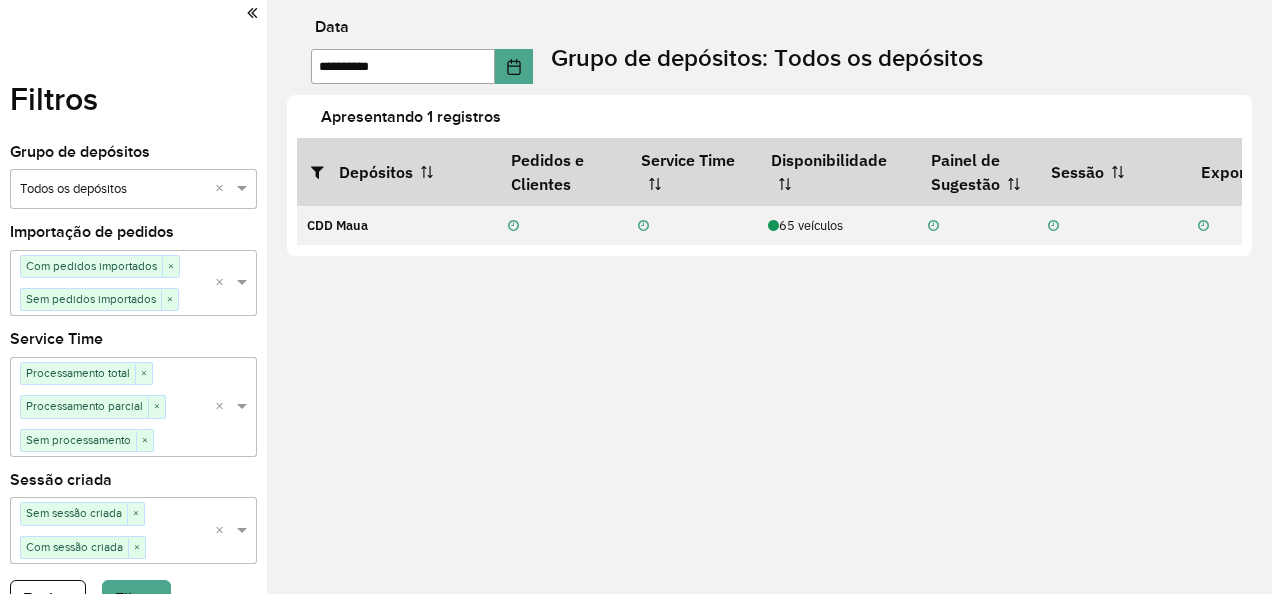 click 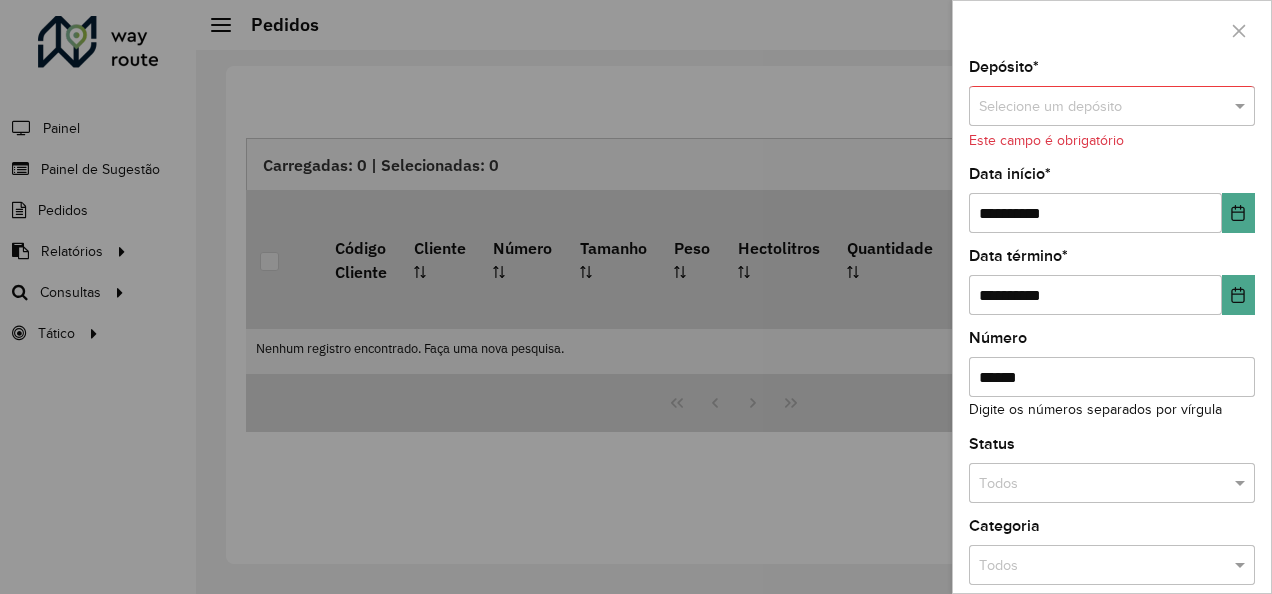 scroll, scrollTop: 0, scrollLeft: 0, axis: both 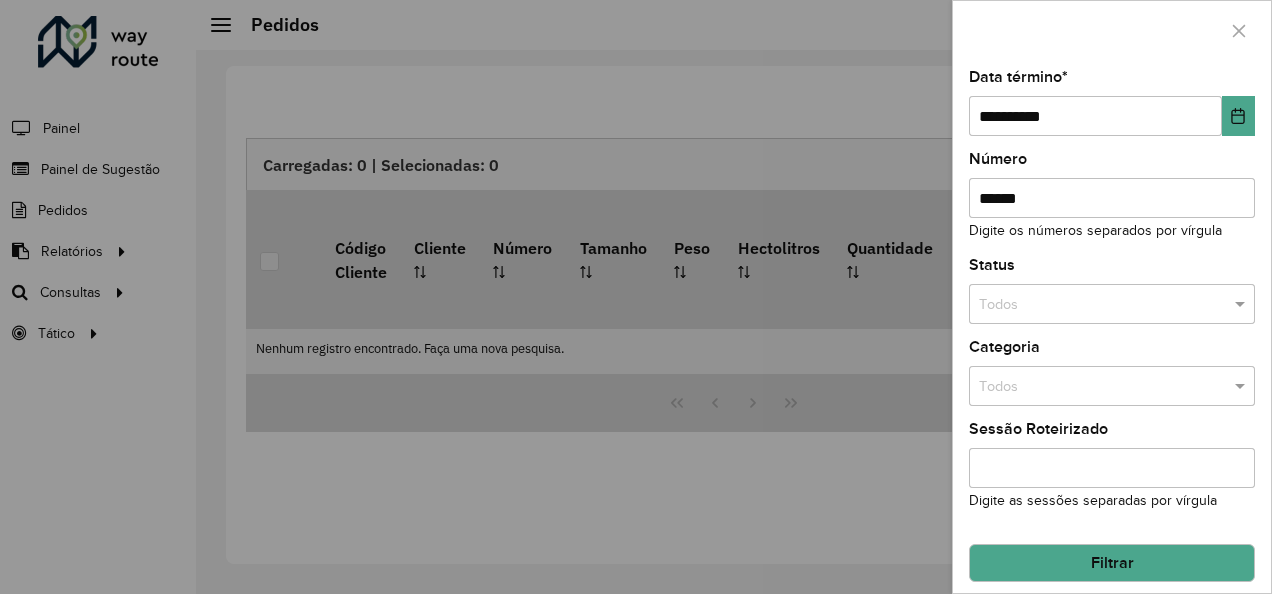 type 